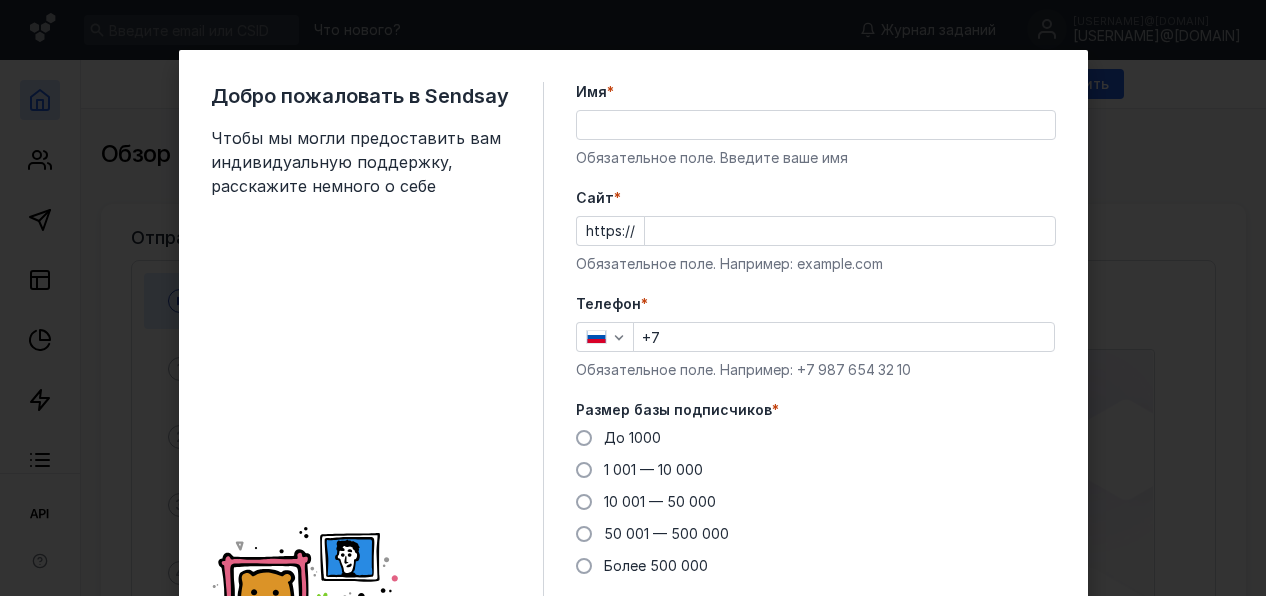 scroll, scrollTop: 0, scrollLeft: 0, axis: both 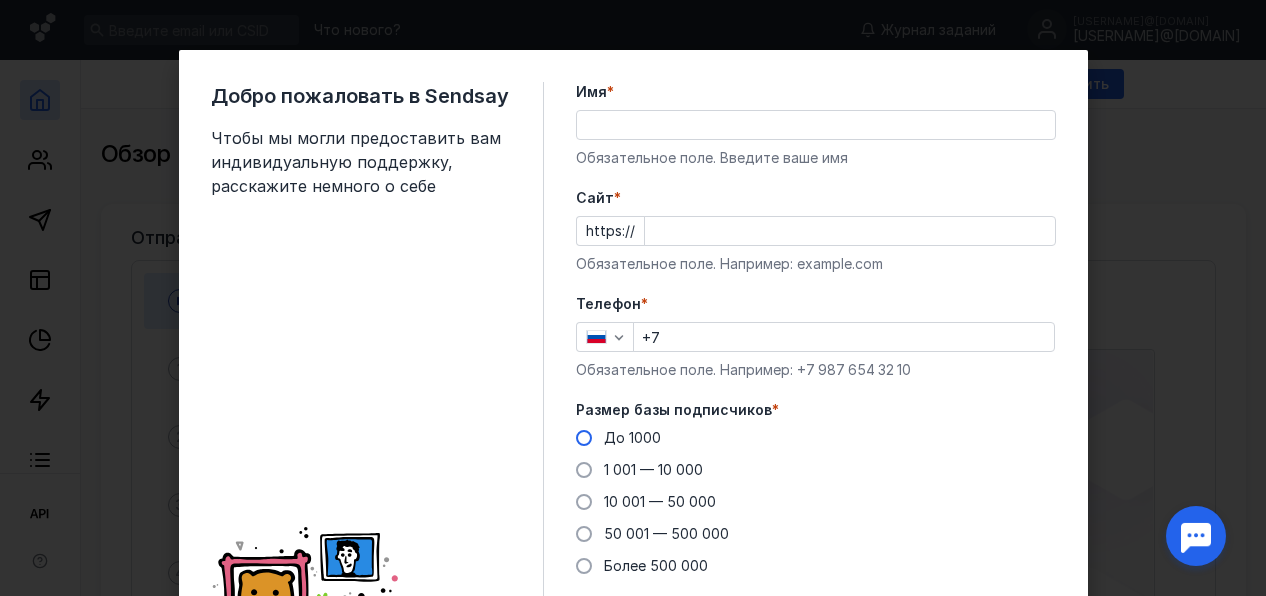 click on "До 1000" at bounding box center [632, 437] 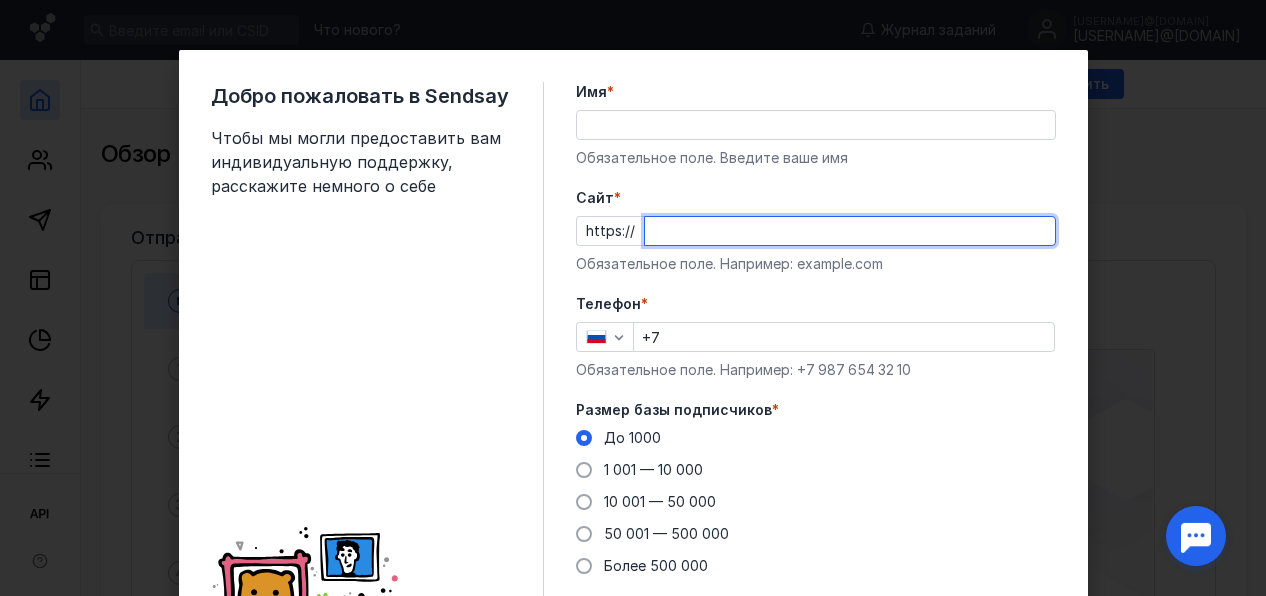 click on "Cайт  *" at bounding box center [850, 231] 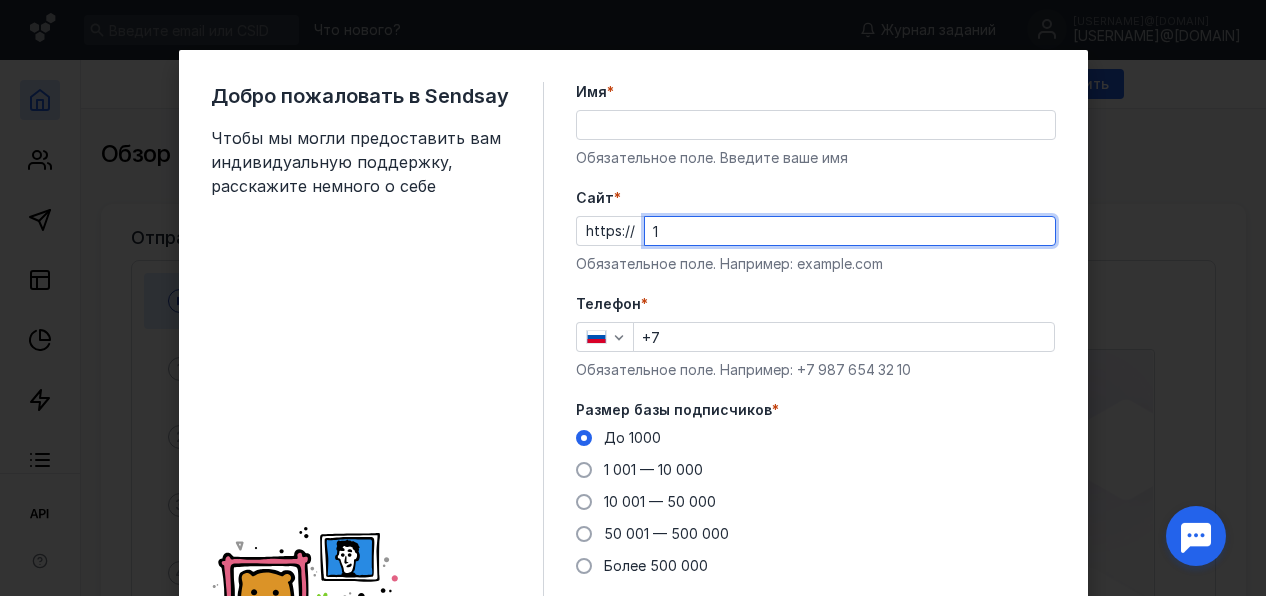 type on "1" 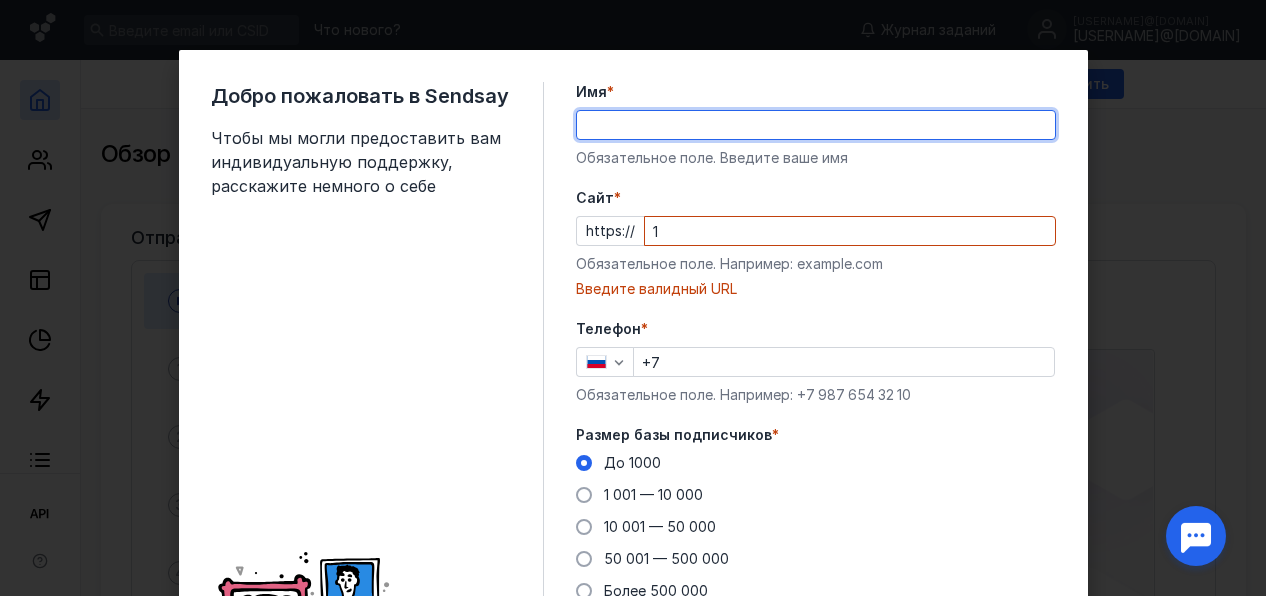 click on "Имя  *" at bounding box center (816, 125) 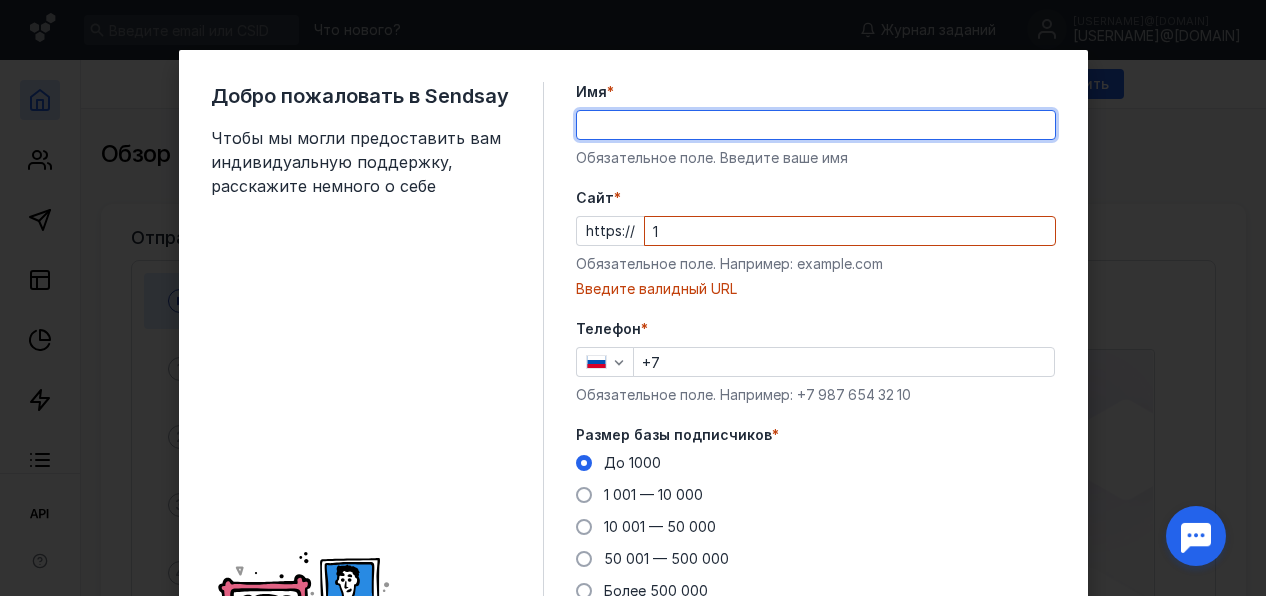type on "[FIRST]" 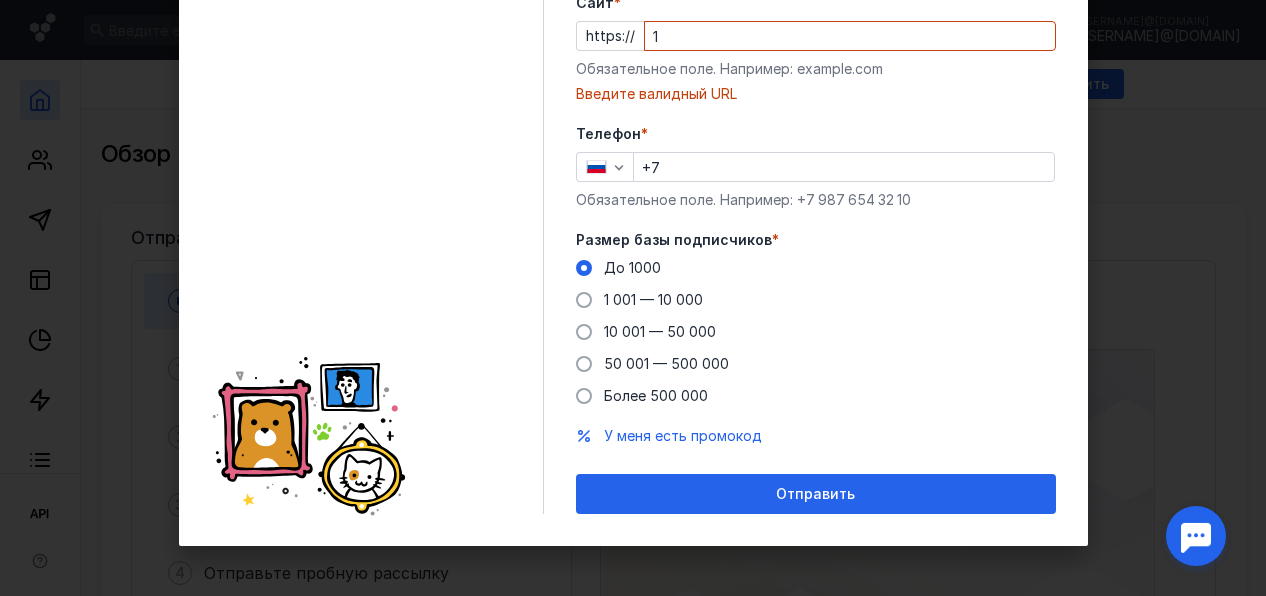 scroll, scrollTop: 139, scrollLeft: 0, axis: vertical 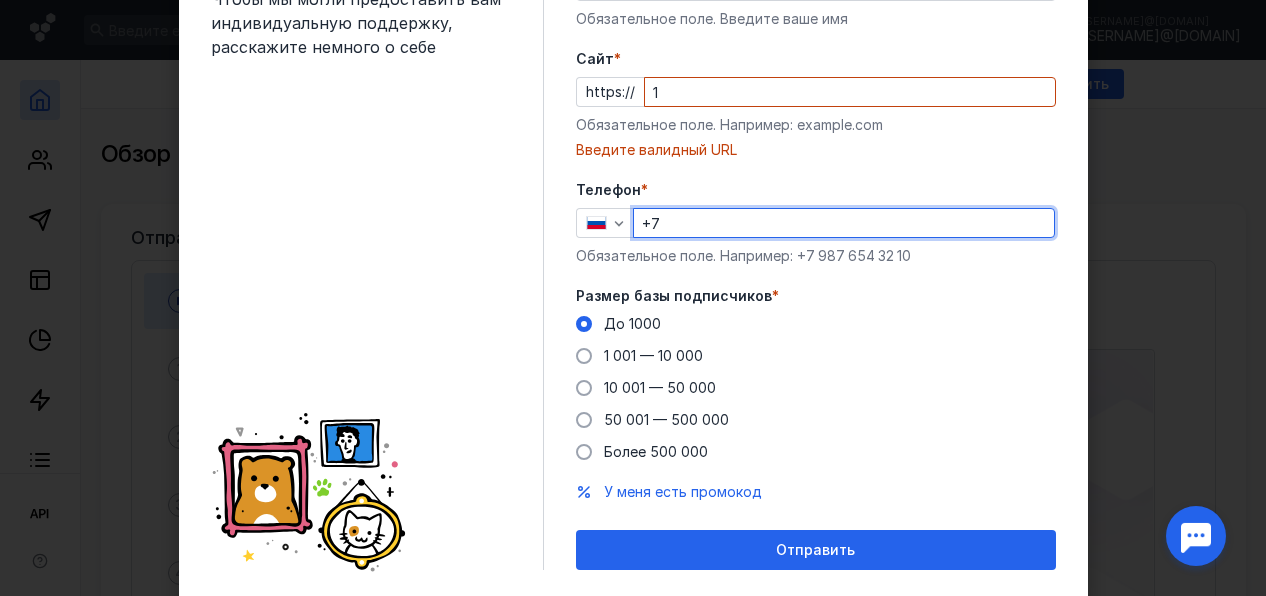 click on "+7" at bounding box center (844, 223) 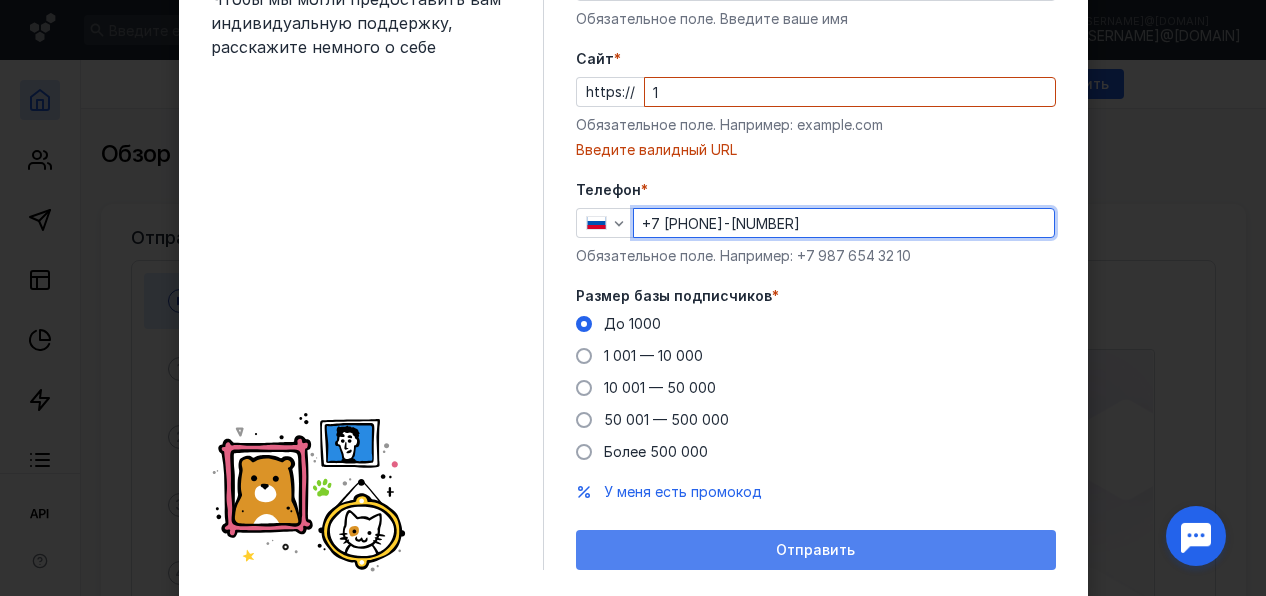 type on "+7 [PHONE]-[NUMBER]" 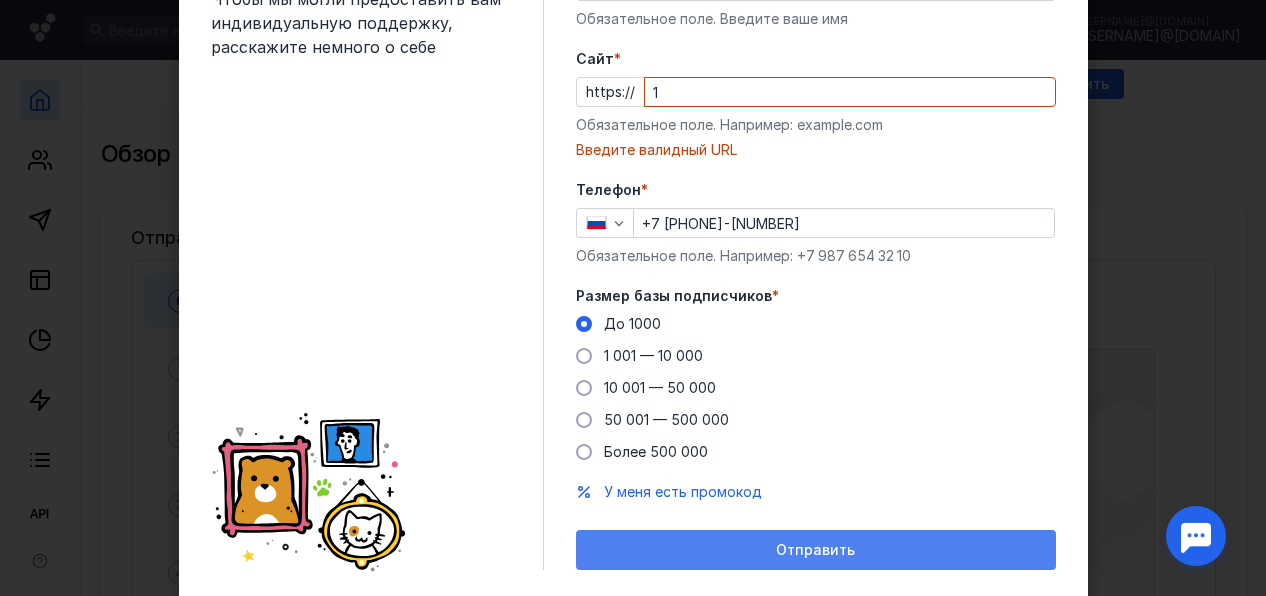 click on "Отправить" at bounding box center (816, 550) 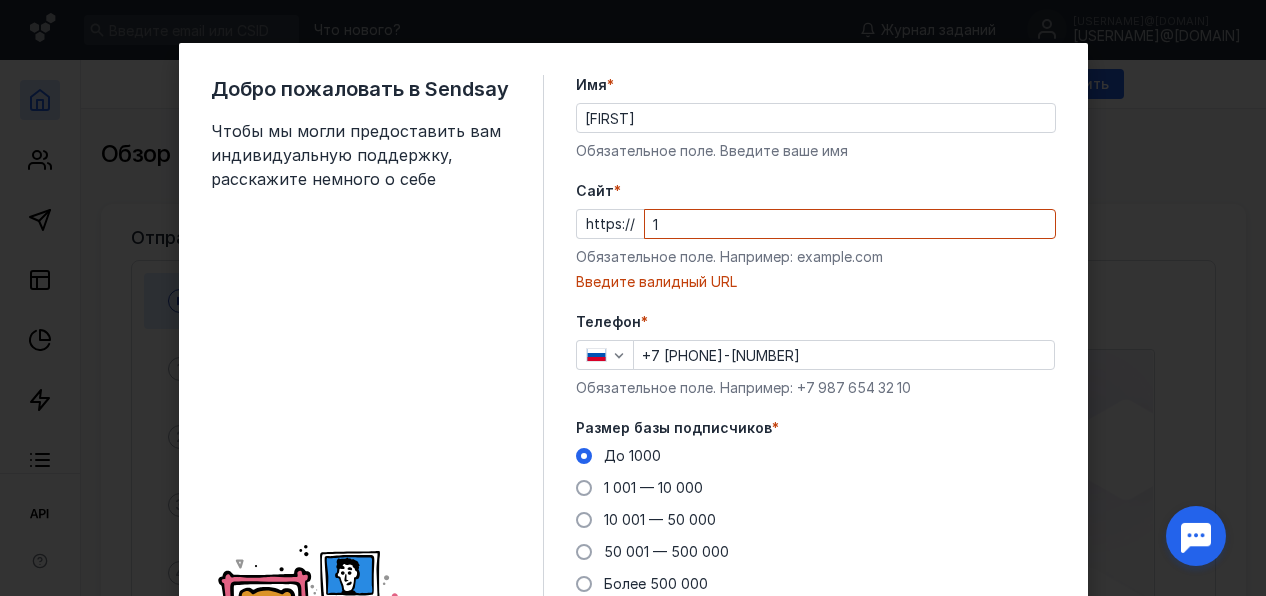 scroll, scrollTop: 0, scrollLeft: 0, axis: both 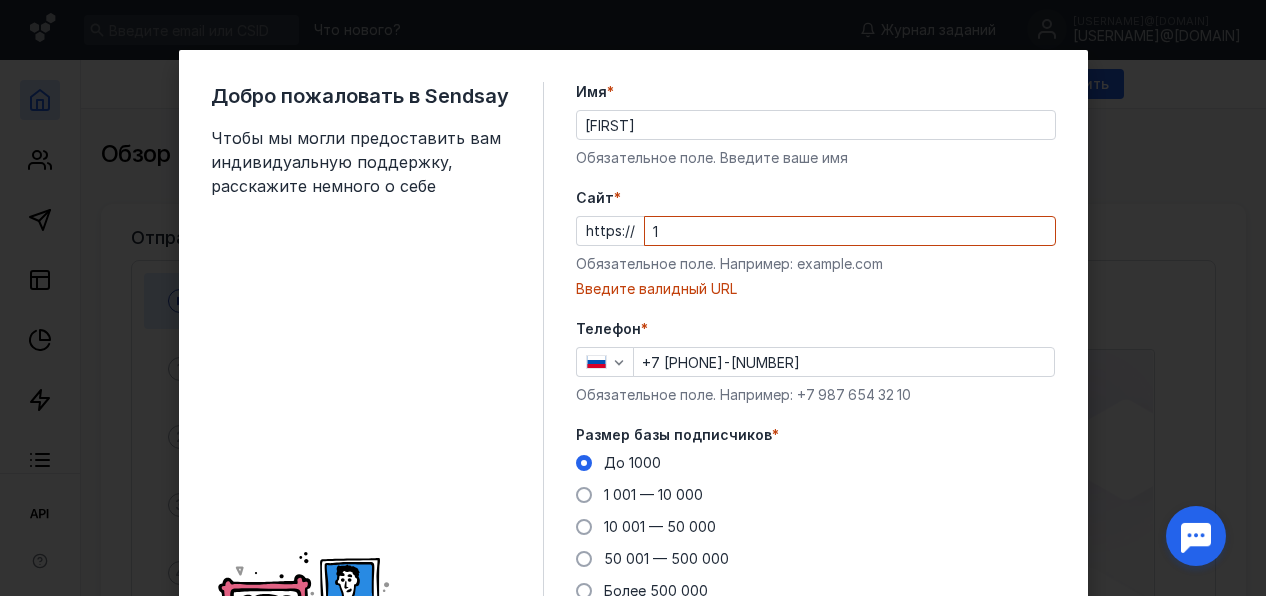 click on "1" at bounding box center (850, 231) 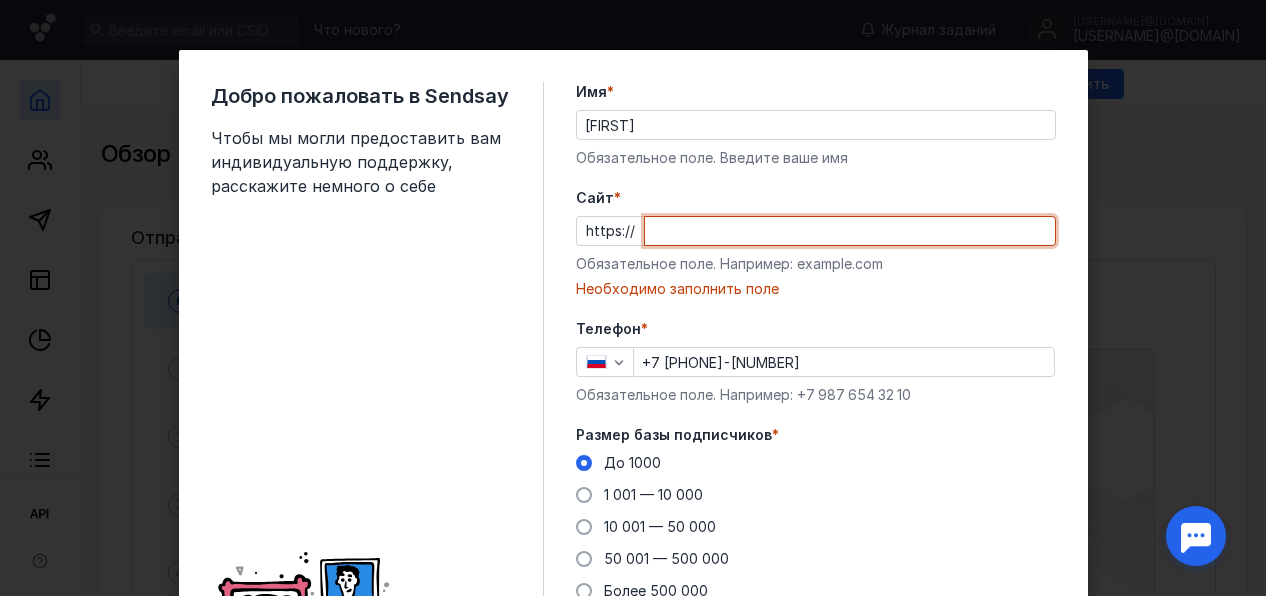 paste on "ib-ready.timepad.ru/" 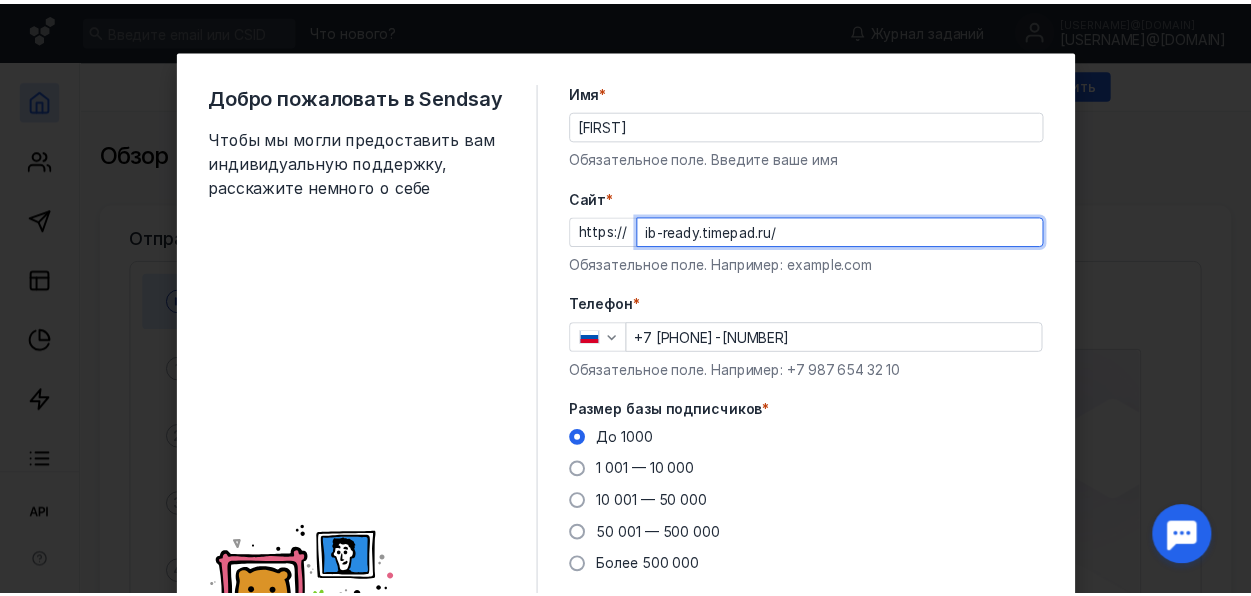 scroll, scrollTop: 170, scrollLeft: 0, axis: vertical 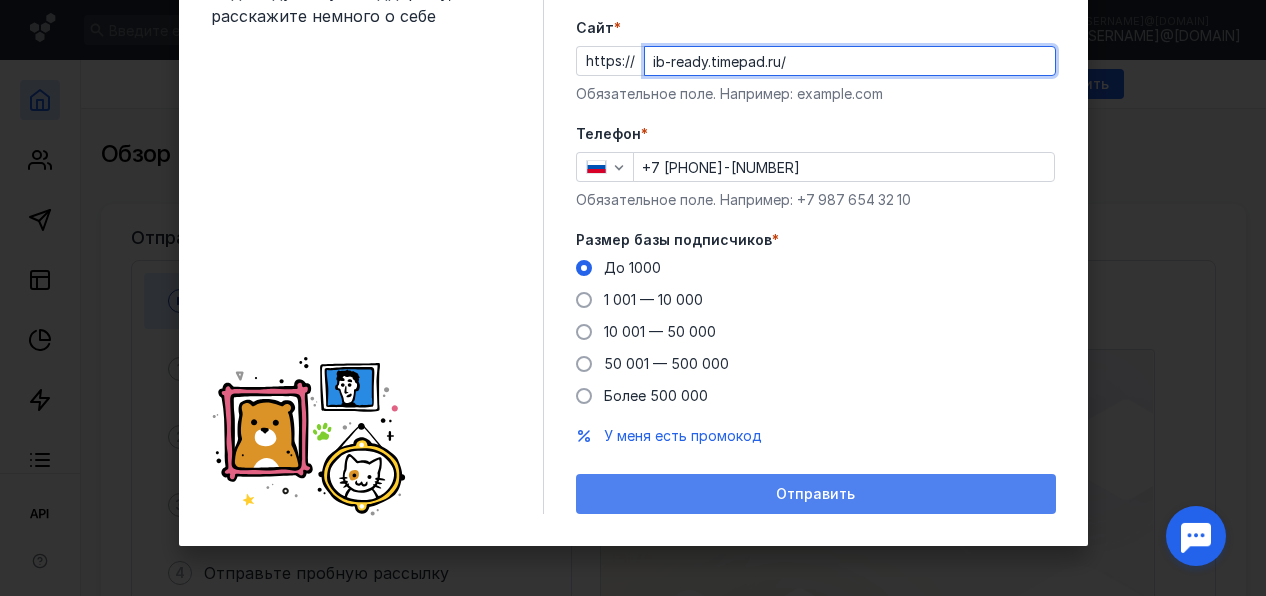 type on "ib-ready.timepad.ru/" 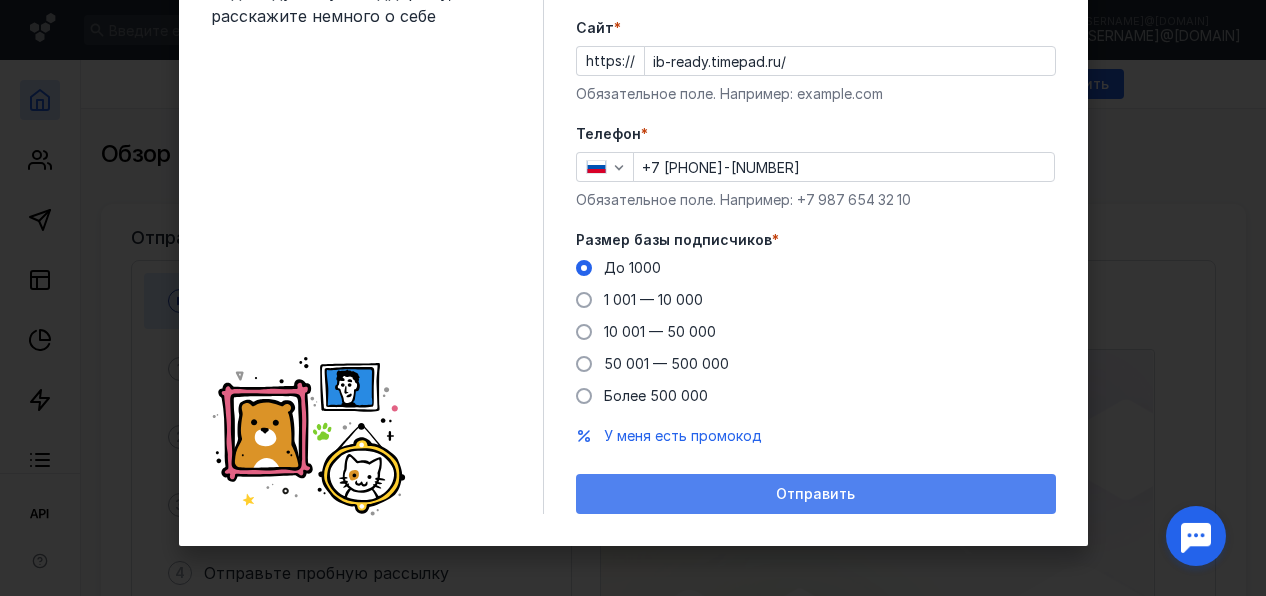 click on "Отправить" at bounding box center (816, 494) 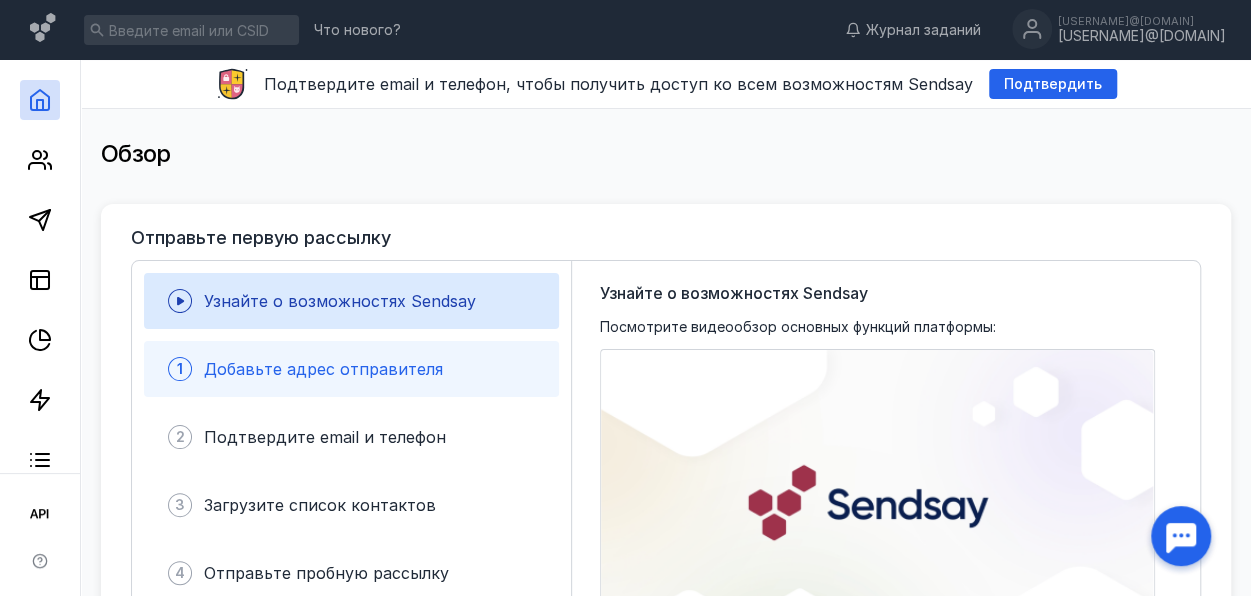 click on "Добавьте адрес отправителя" at bounding box center [323, 369] 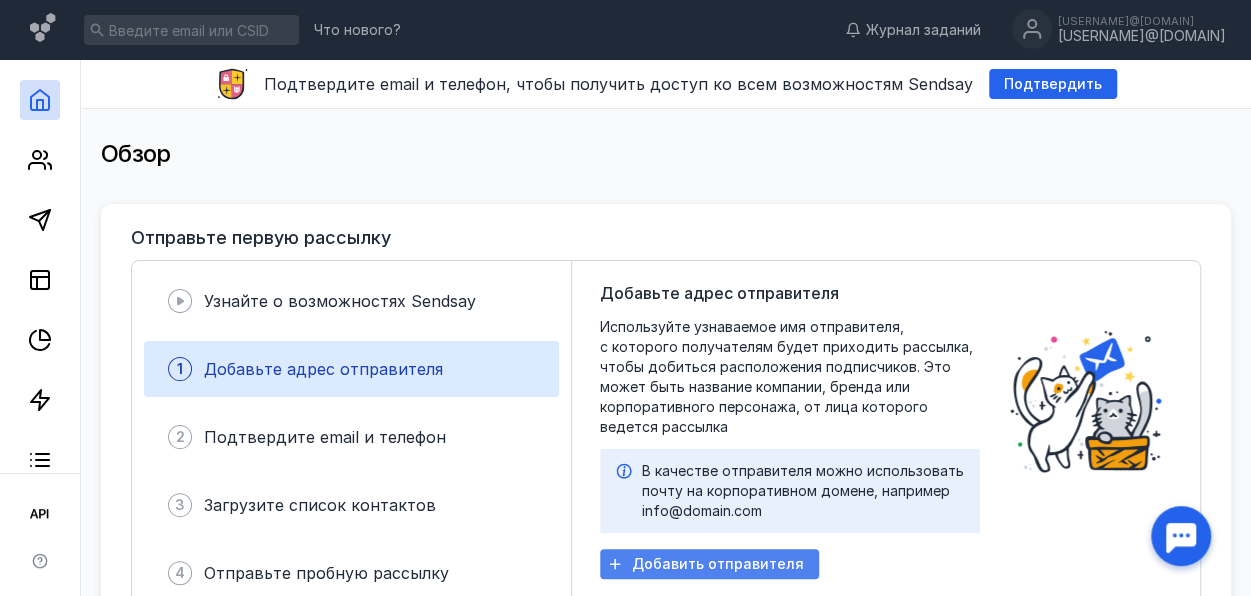 click on "Добавить отправителя" at bounding box center [718, 564] 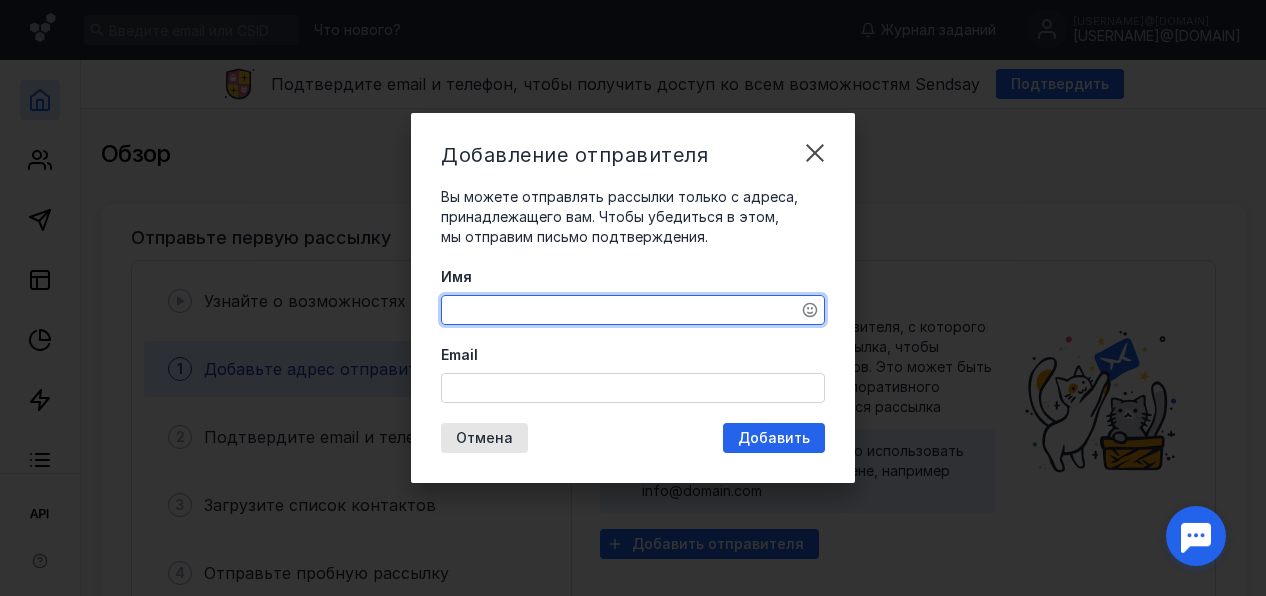 click on "Имя" at bounding box center (633, 310) 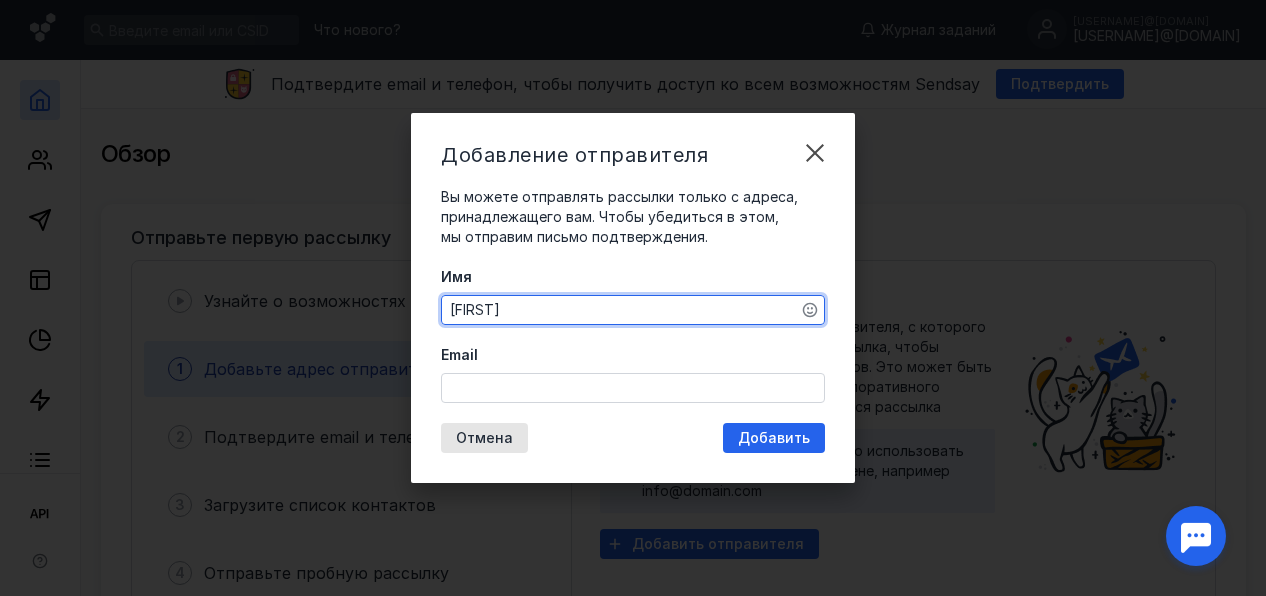 type on "[FIRST]" 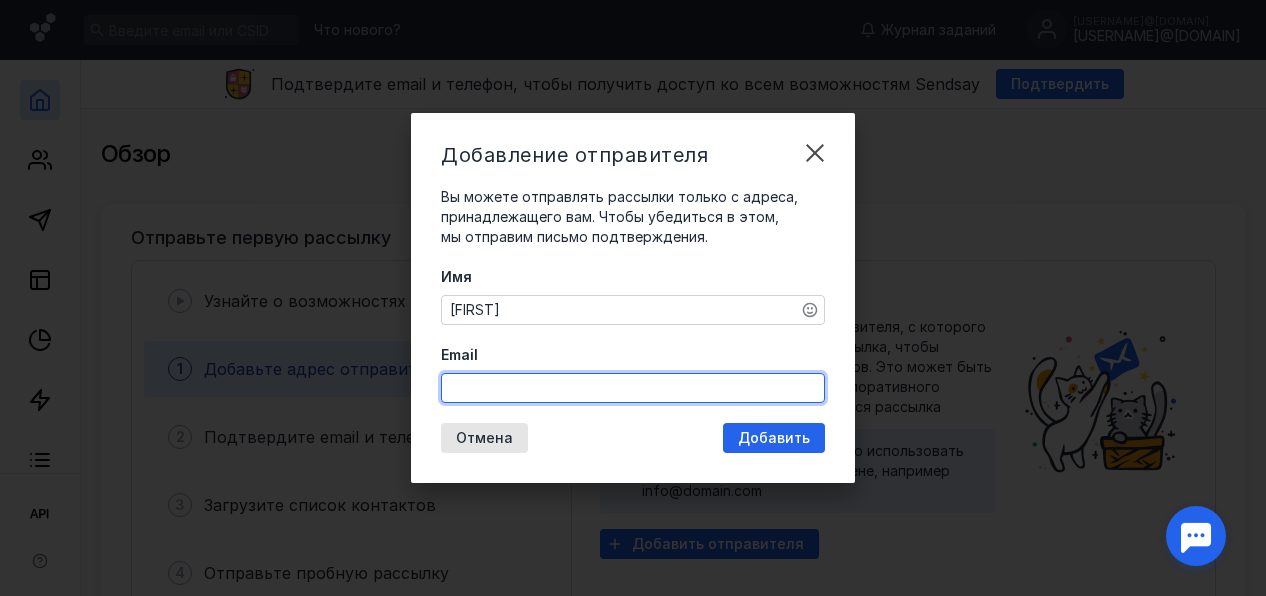 click on "Email" at bounding box center (633, 388) 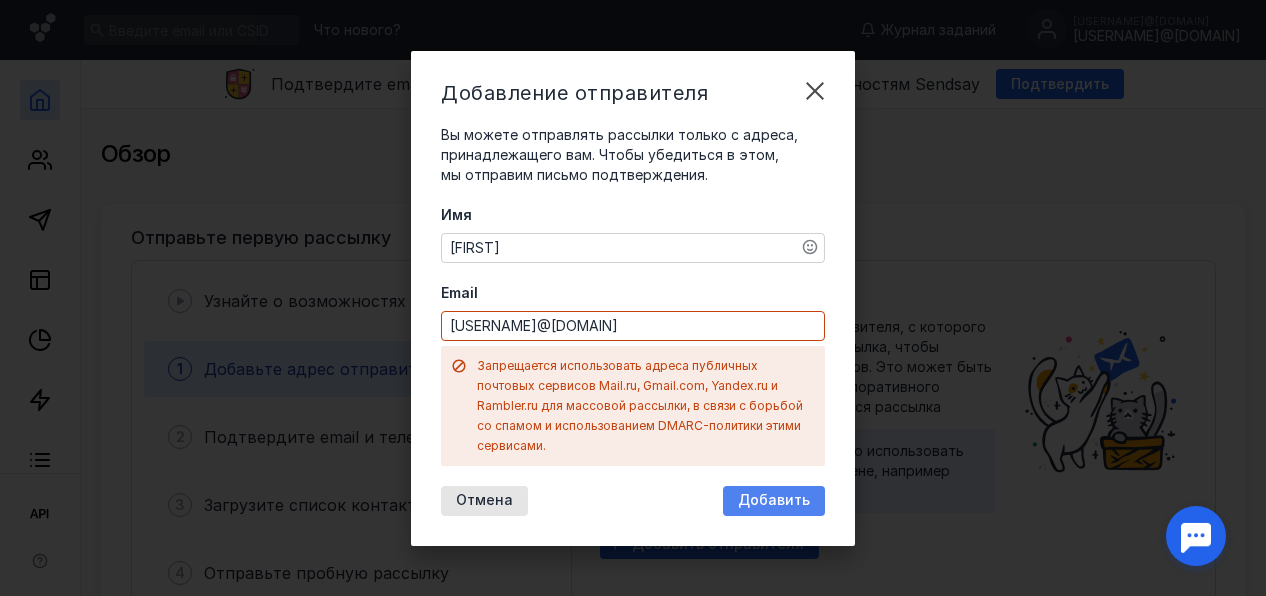 click on "Добавление отправителя Вы можете отправлять рассылки только с адреса, принадлежащего вам. Чтобы убедиться в этом, мы отправим письмо подтверждения. Имя Клим Email [EMAIL] Запрещается использовать адреса публичных почтовых сервисов Mail.ru, Gmail.com, Yandex.ru и Rambler.ru для массовой рассылки, в связи с борьбой со спамом и использованием DMARC-политики этими сервисами. Отмена Добавить" at bounding box center (633, 298) 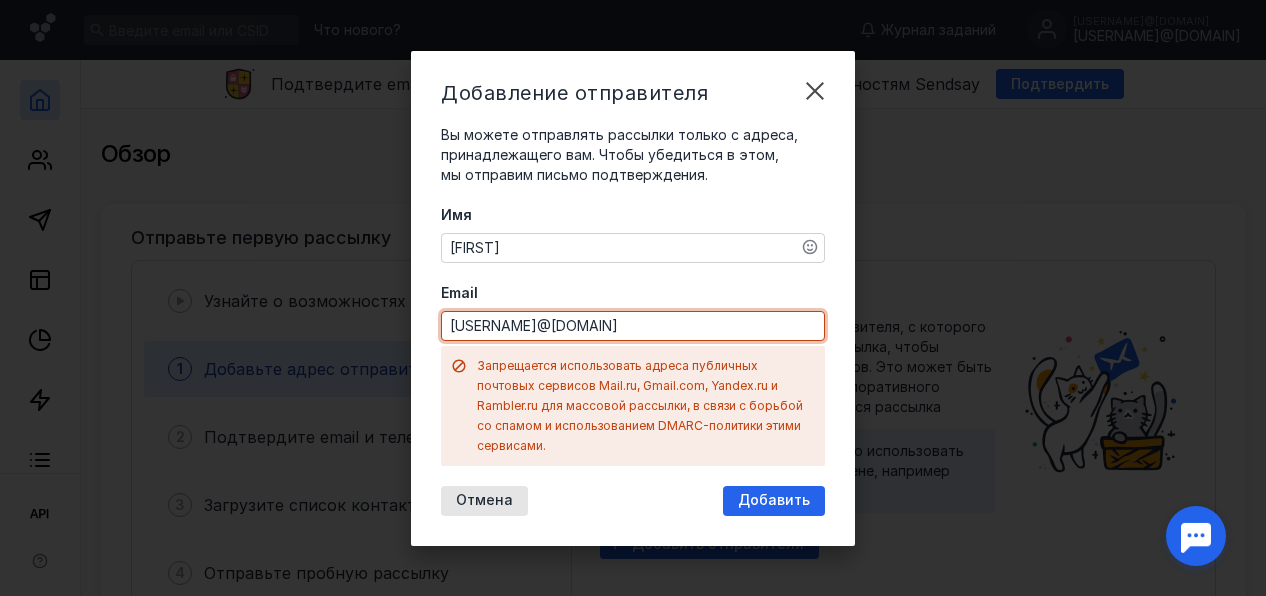 click on "[USERNAME]@[DOMAIN]" at bounding box center (633, 326) 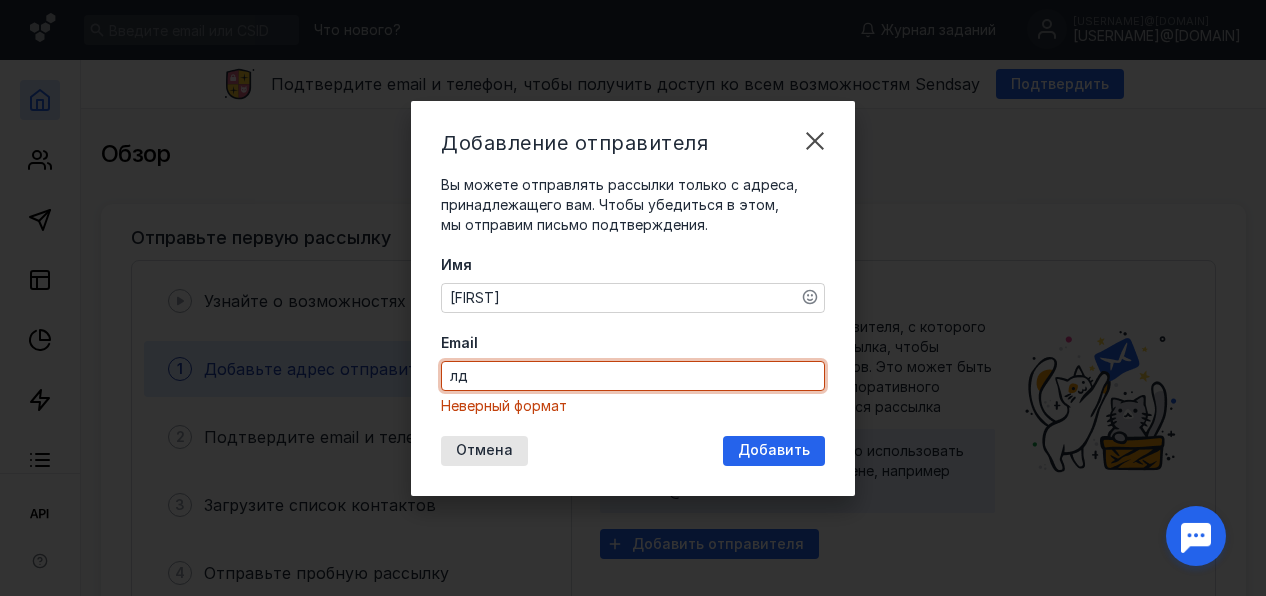 type on "л" 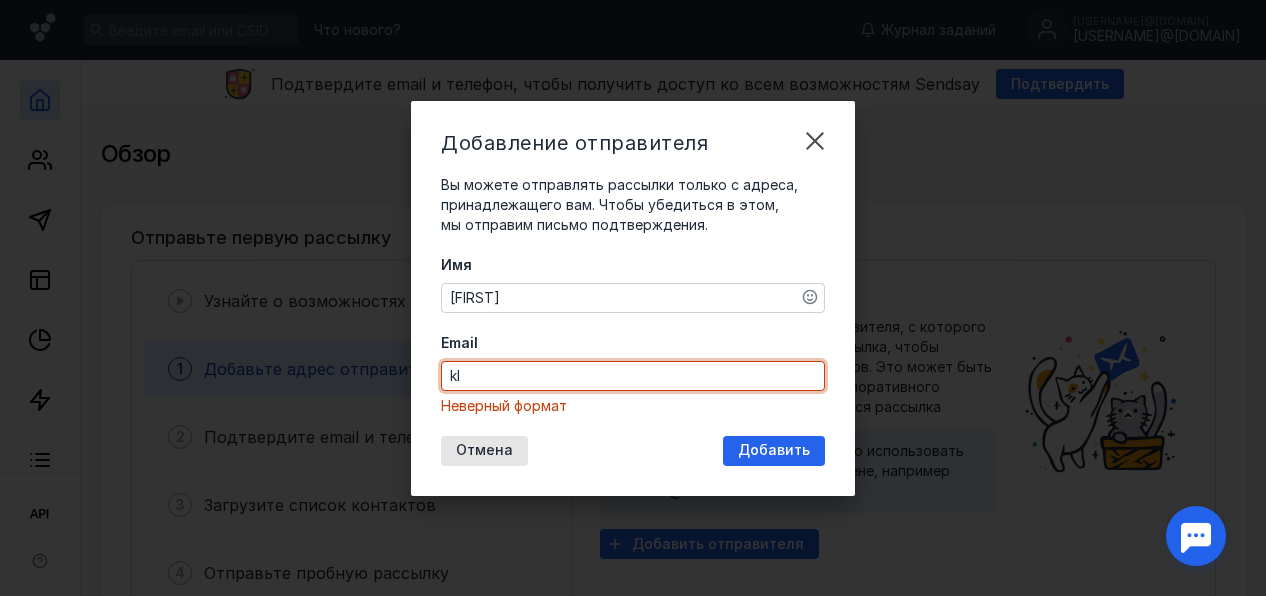 type on "[EMAIL]" 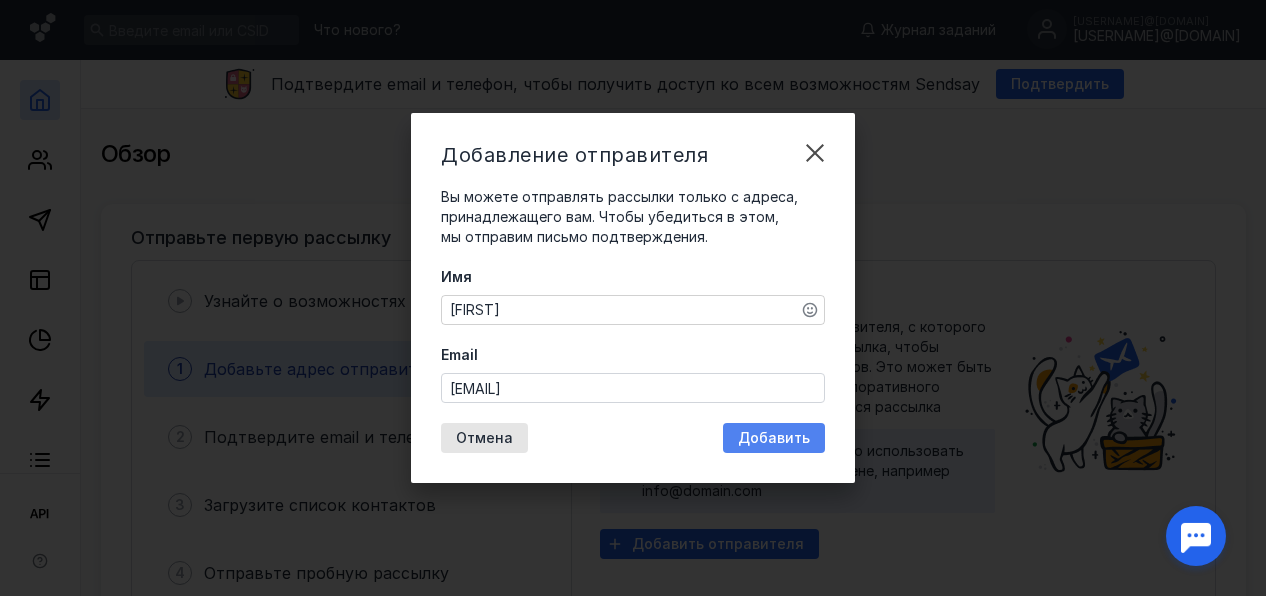click on "Добавить" at bounding box center (774, 438) 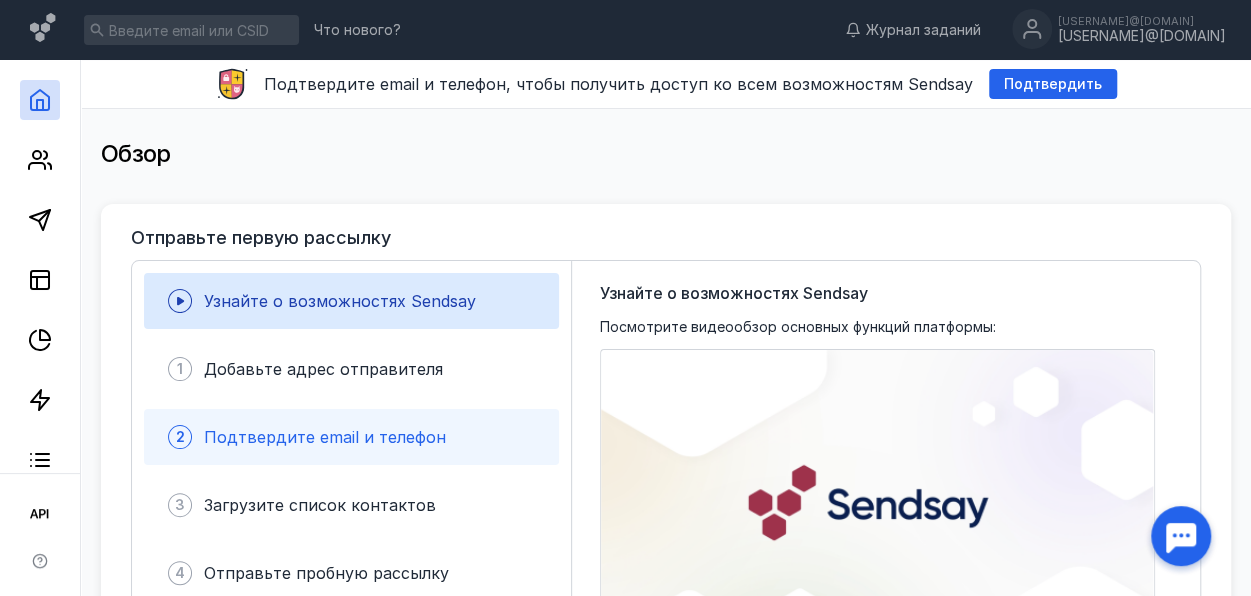 click on "Подтвердите email и телефон" at bounding box center [325, 437] 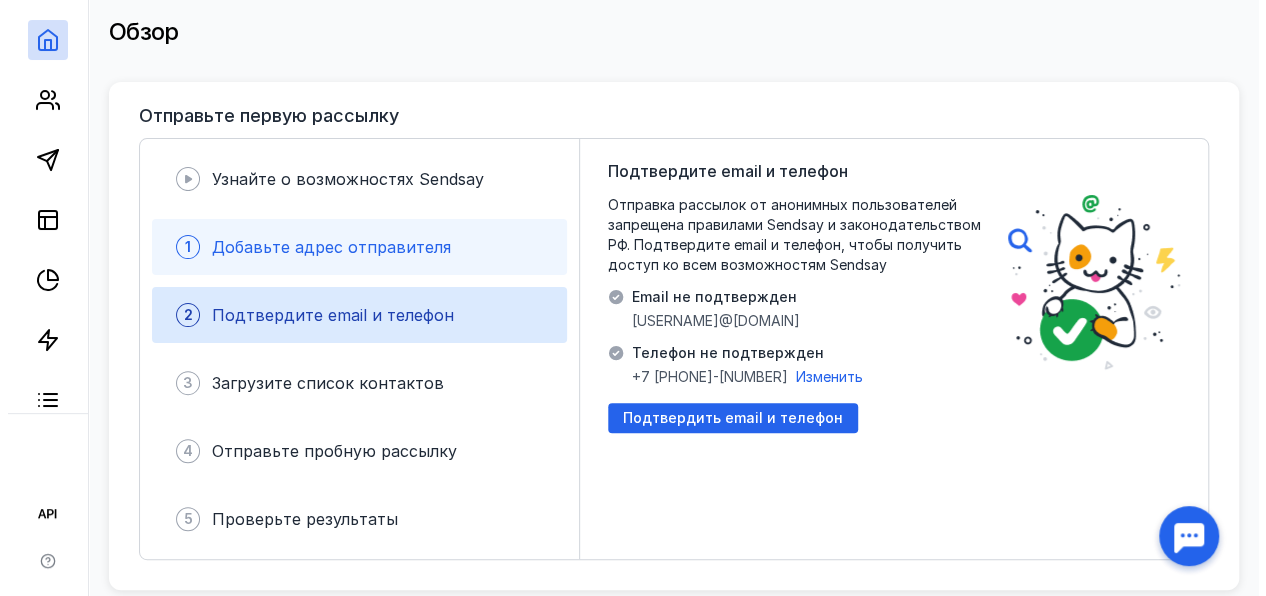 scroll, scrollTop: 123, scrollLeft: 0, axis: vertical 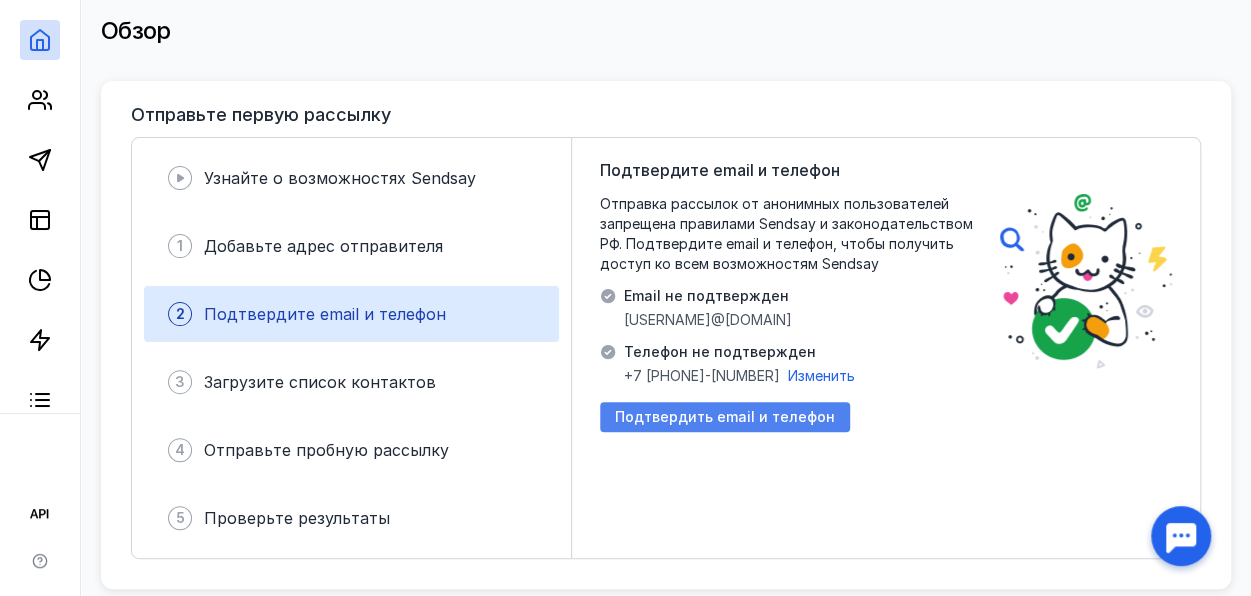 click on "Подтвердить email и телефон" at bounding box center [725, 417] 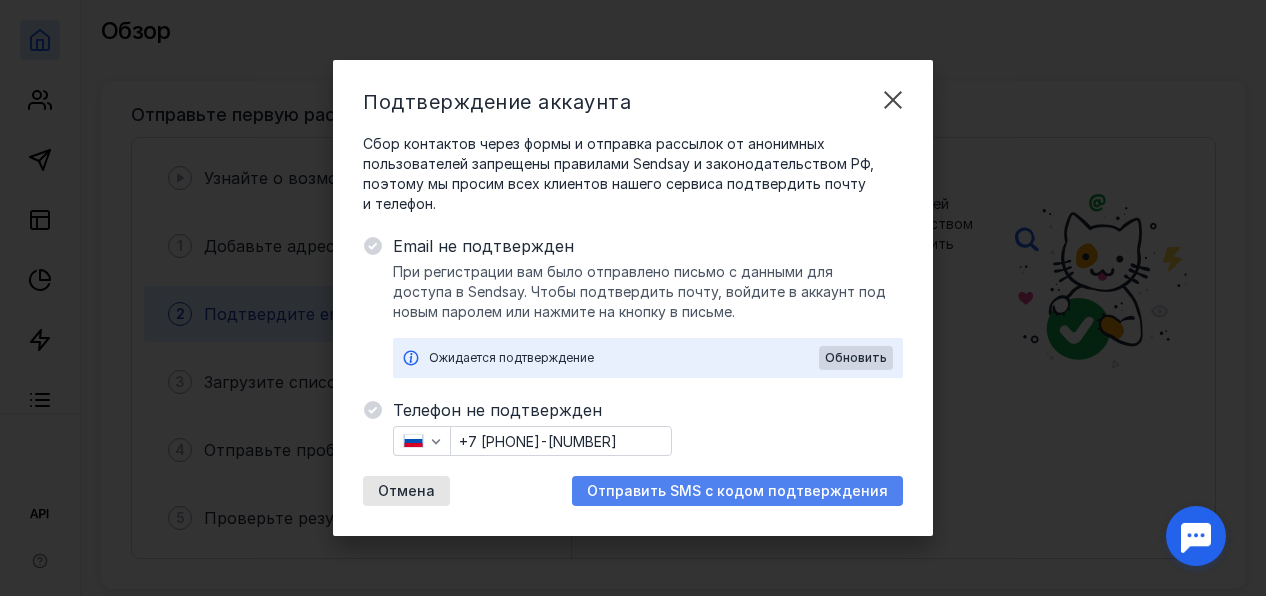click on "Отправить SMS с кодом подтверждения" at bounding box center (737, 491) 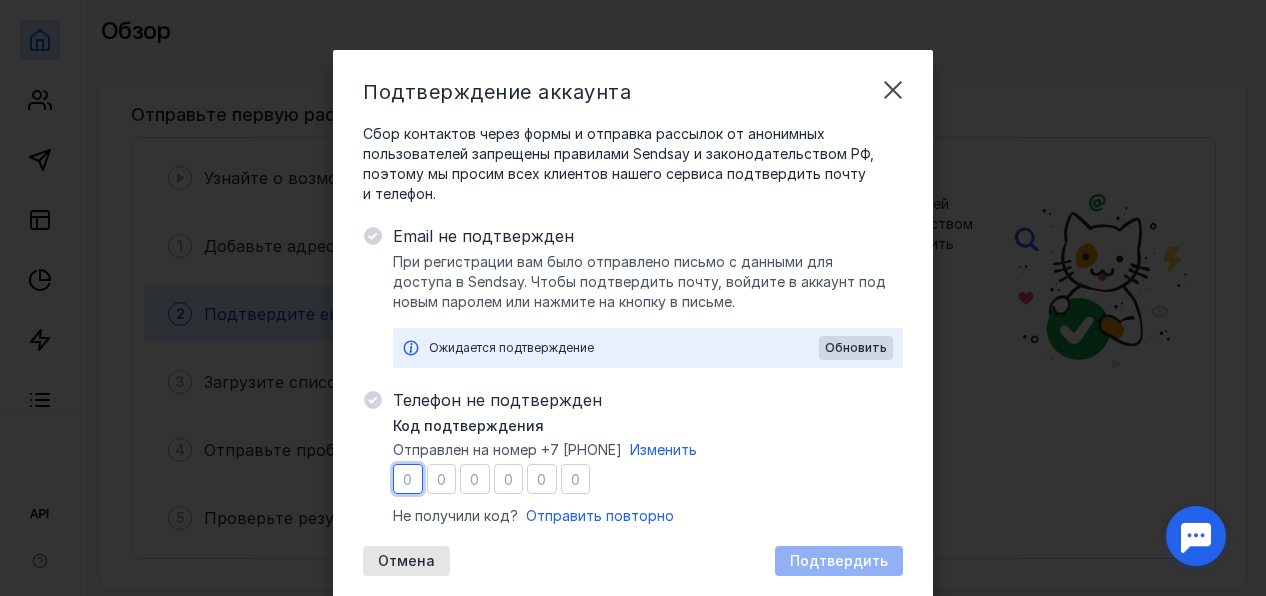 type on "2" 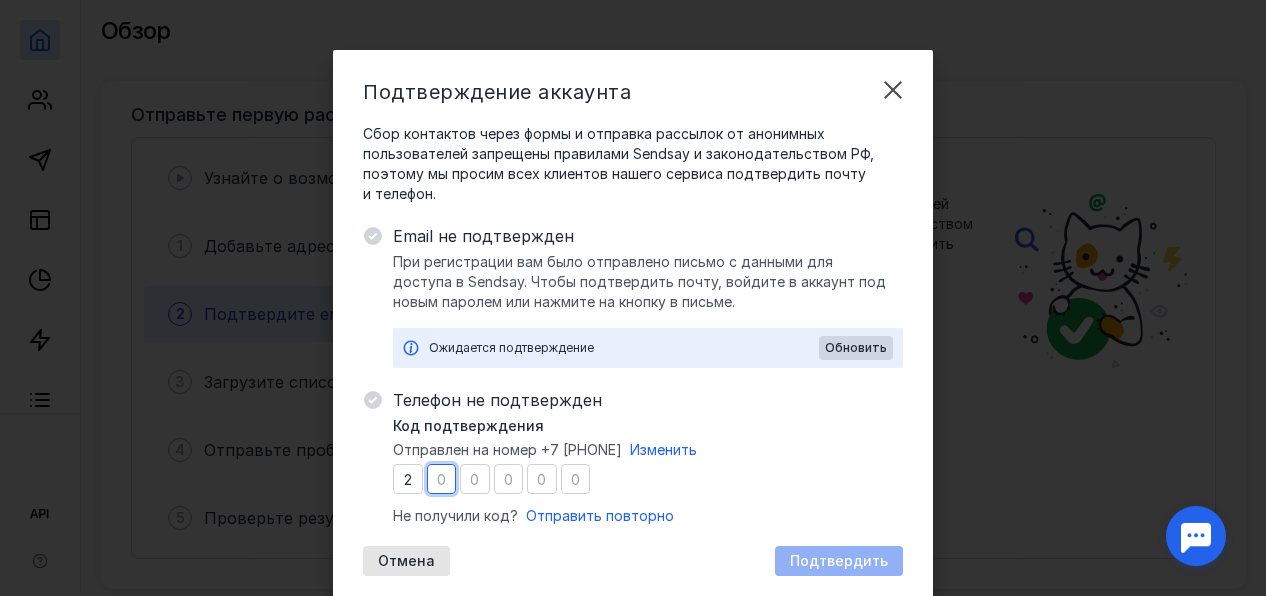 type on "2" 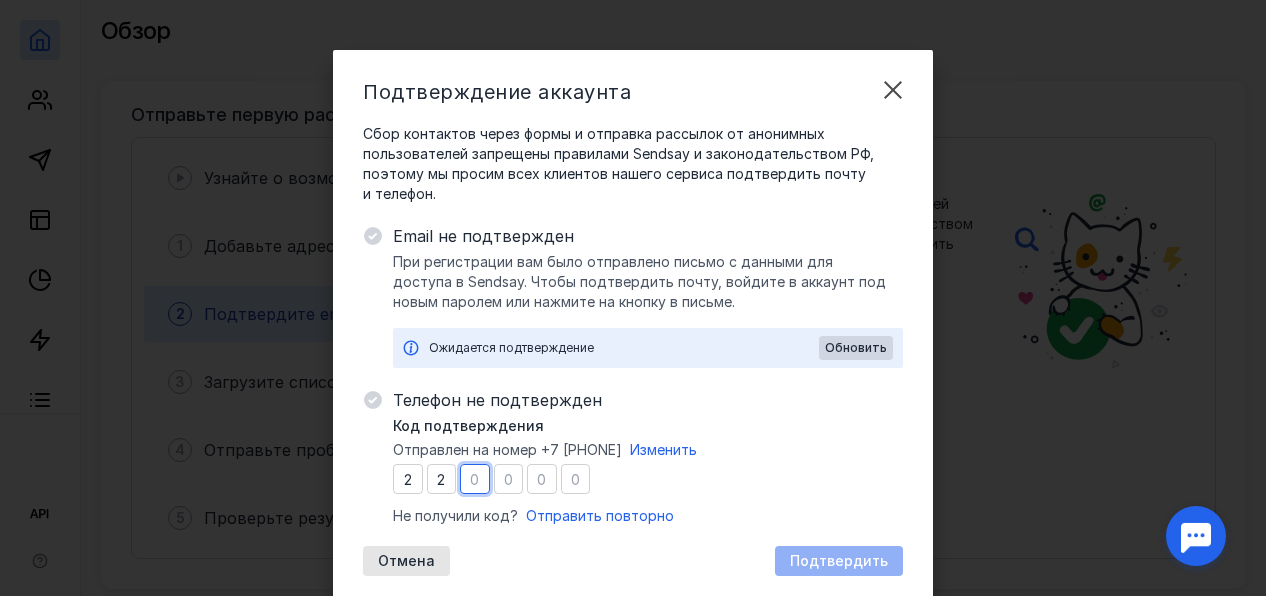 type on "8" 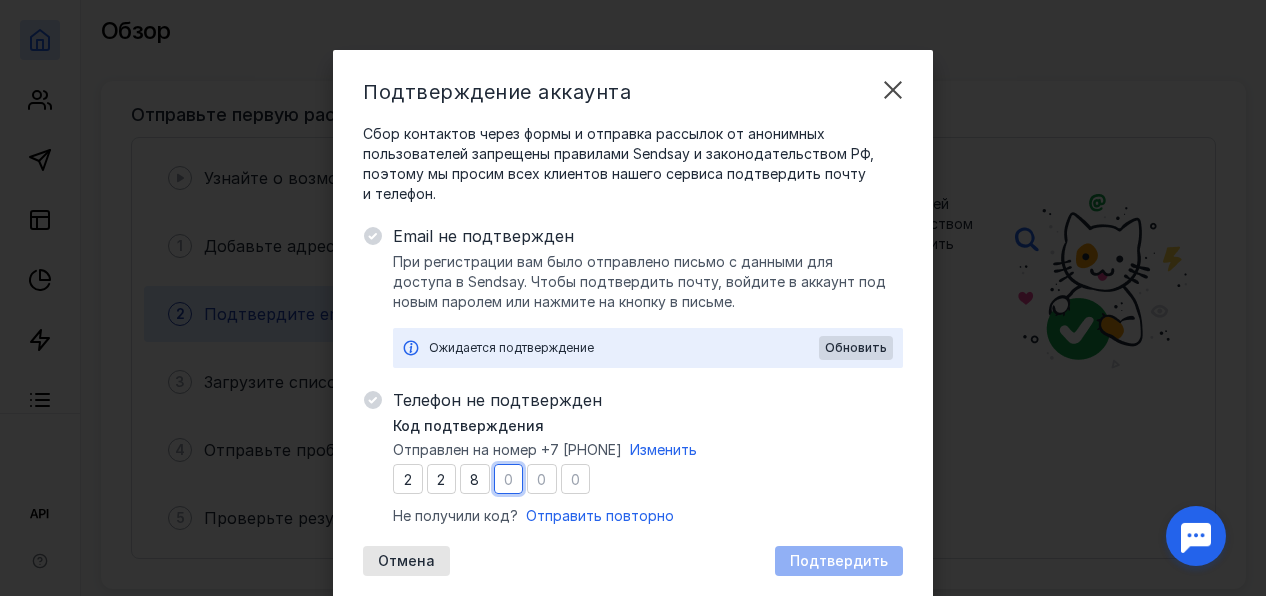 type on "9" 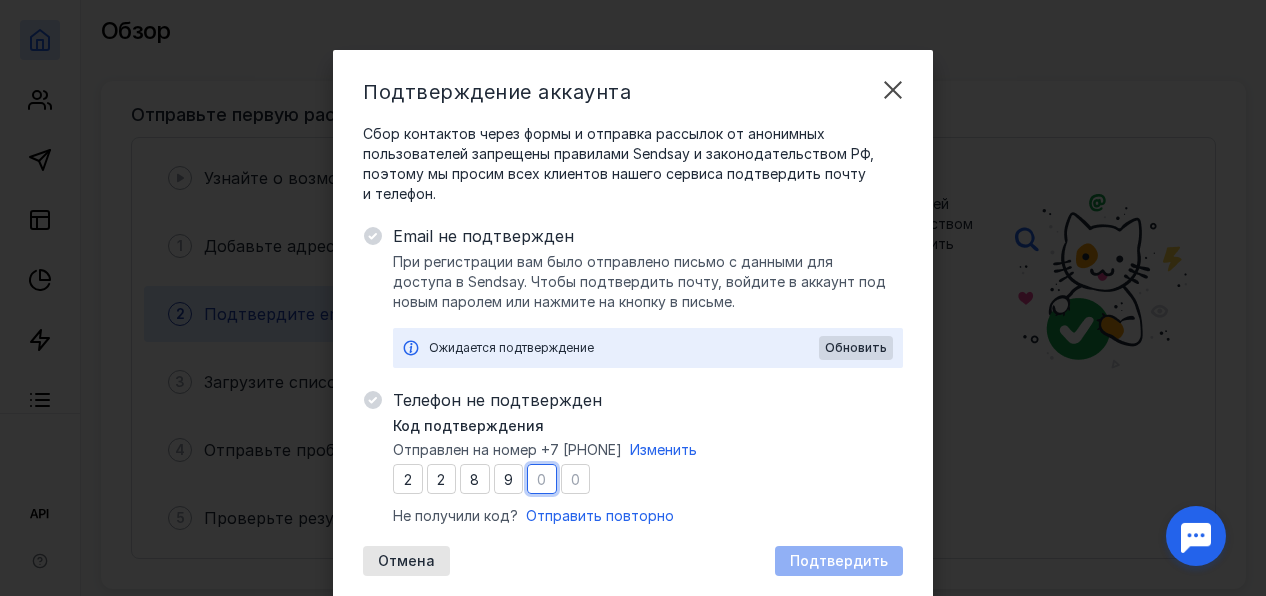 type on "4" 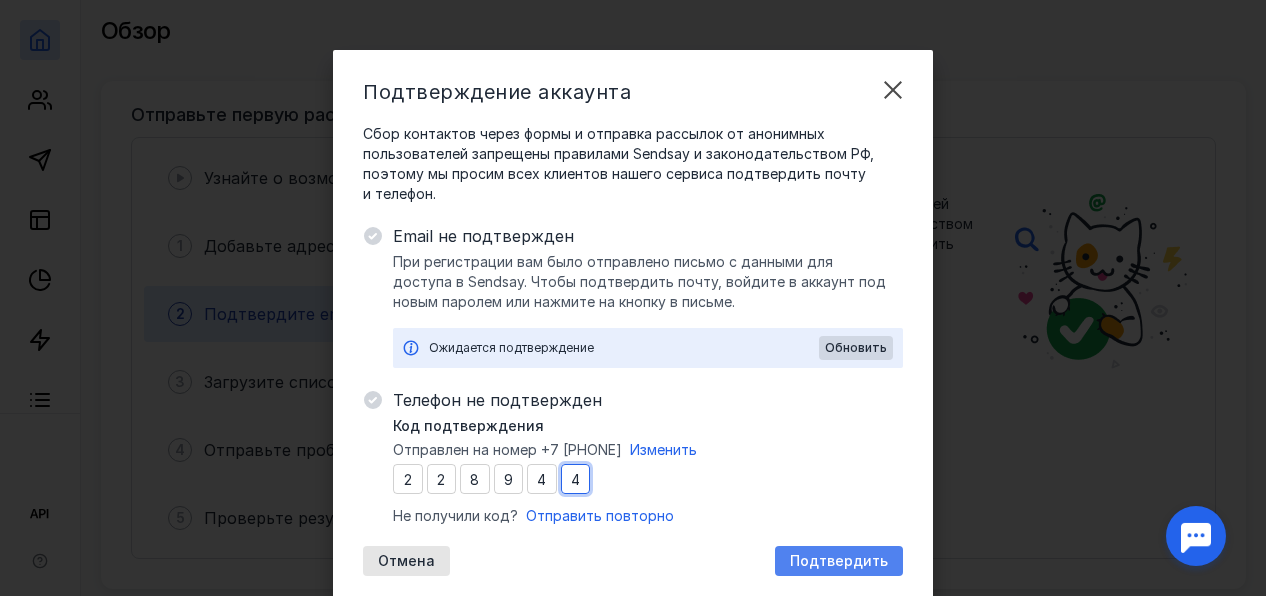 type on "4" 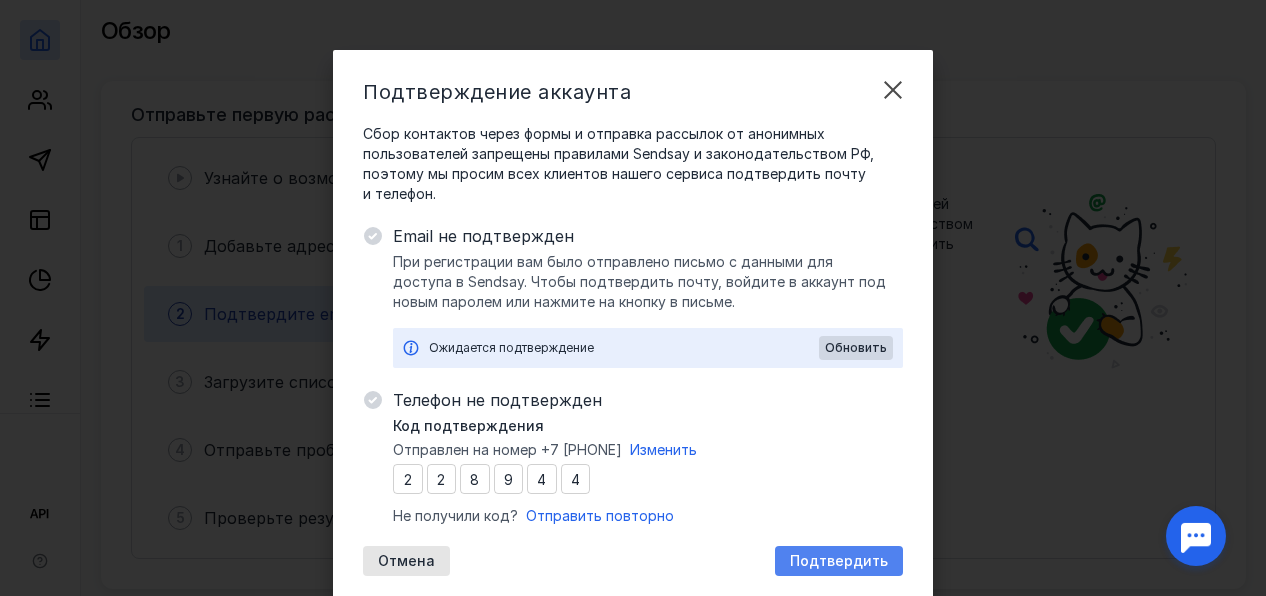 click on "Подтвердить" at bounding box center (839, 561) 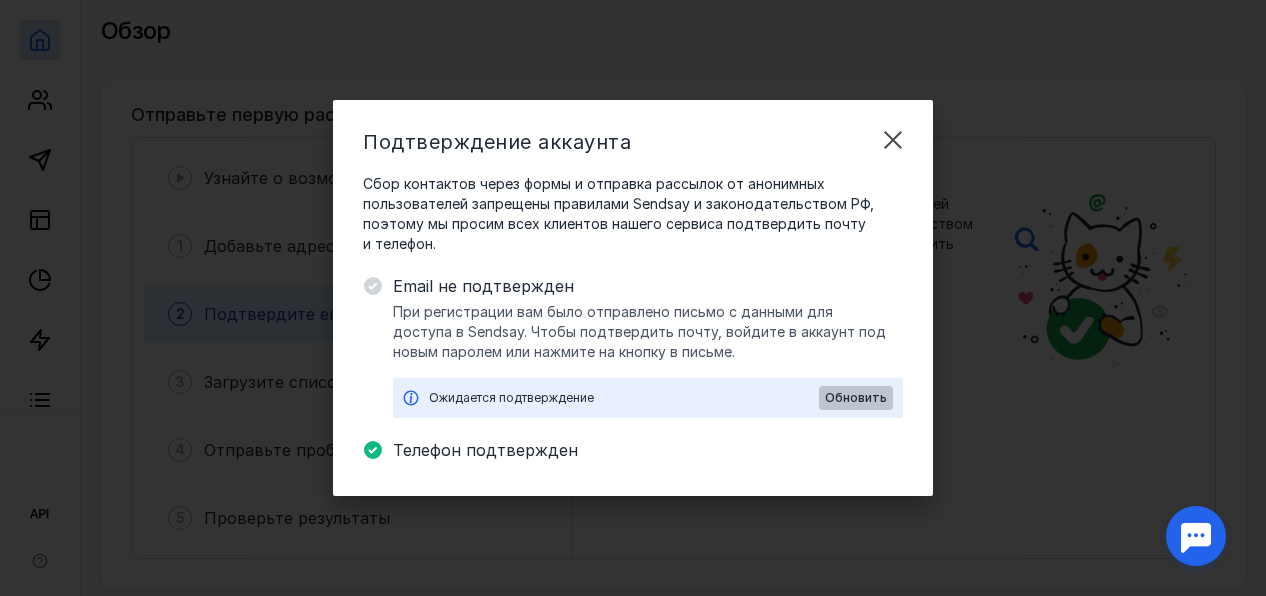 click on "Обновить" at bounding box center (856, 398) 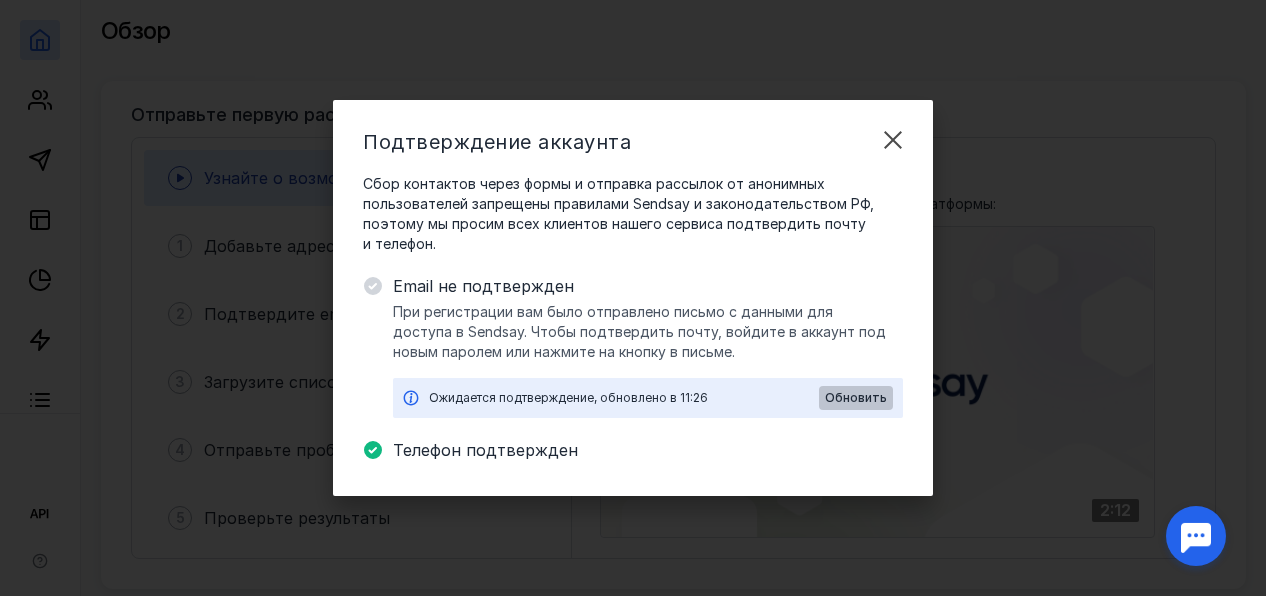 click on "Обновить" at bounding box center (856, 398) 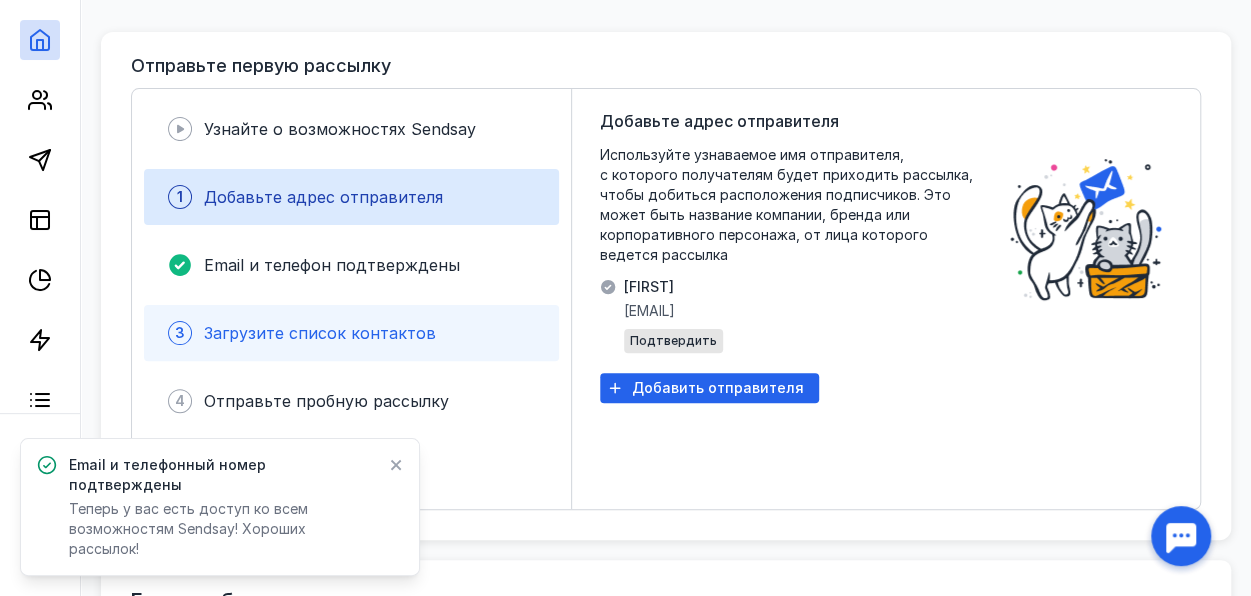 click on "3 Загрузите список контактов" at bounding box center [351, 333] 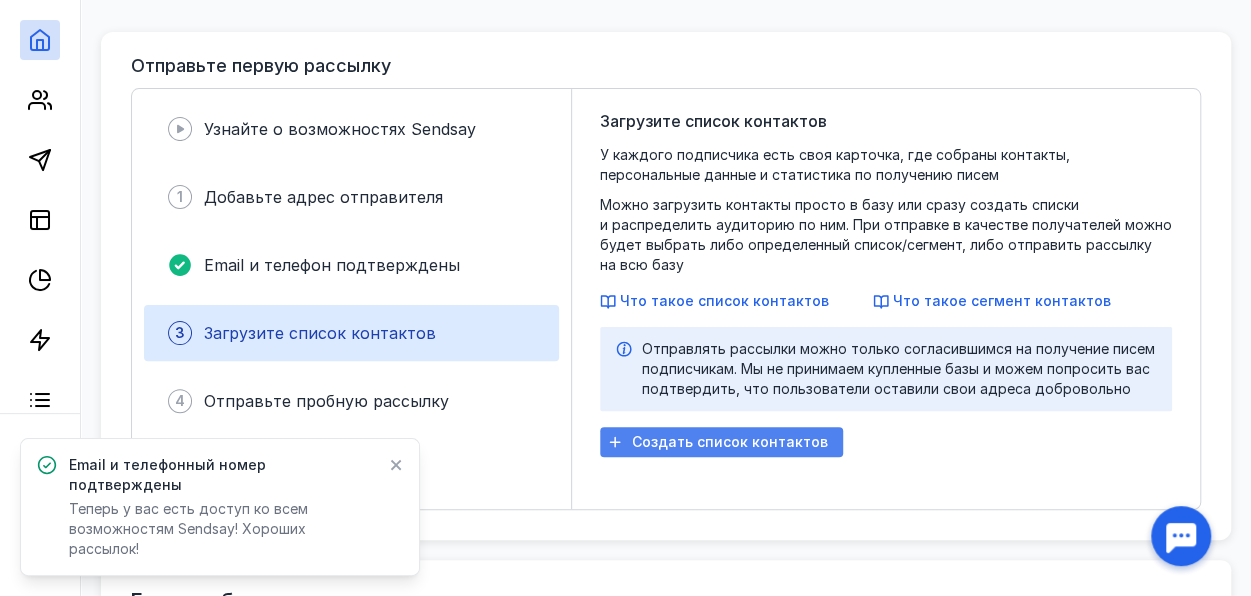click on "Создать список контактов" at bounding box center (730, 442) 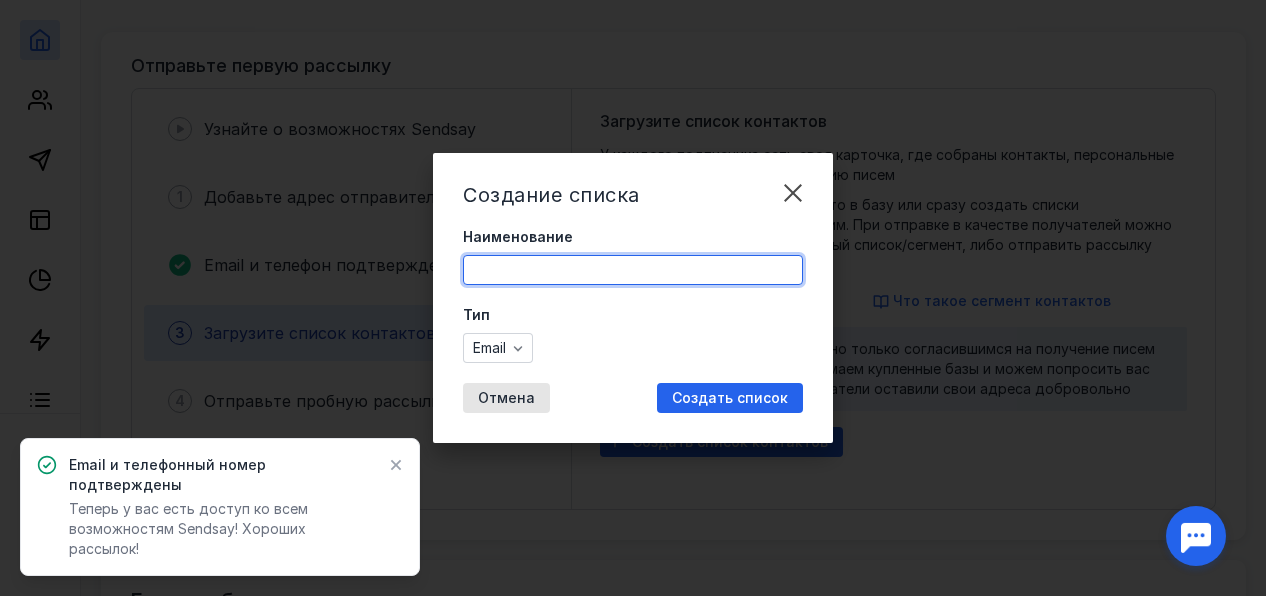 click on "Наименование" at bounding box center (633, 270) 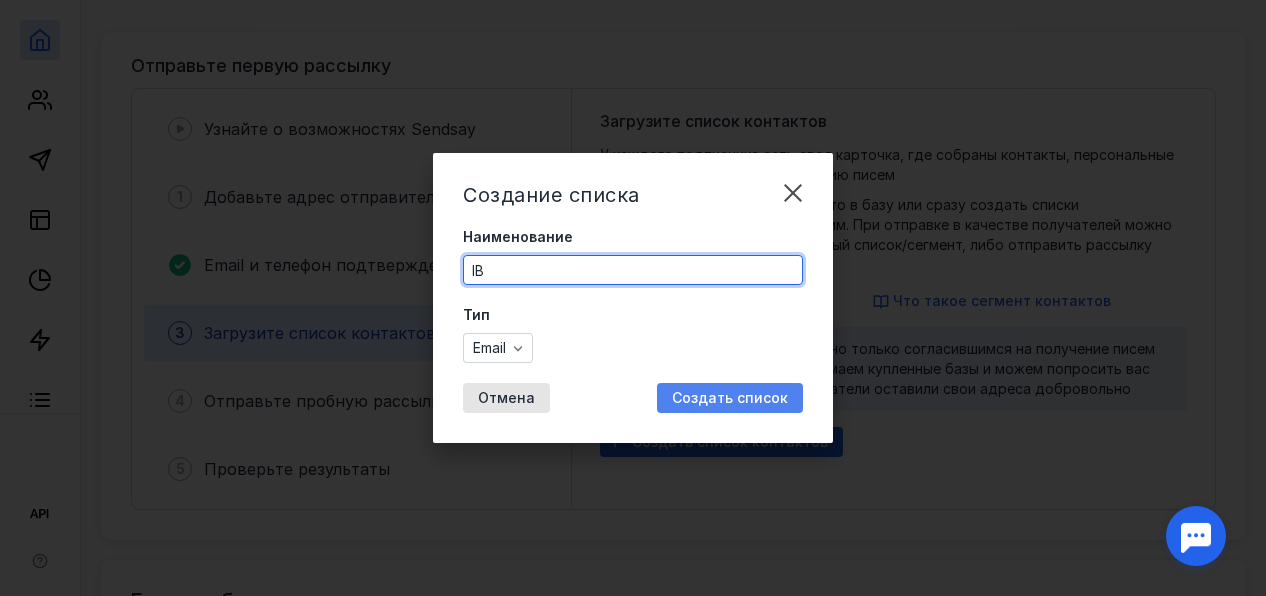 type on "IB" 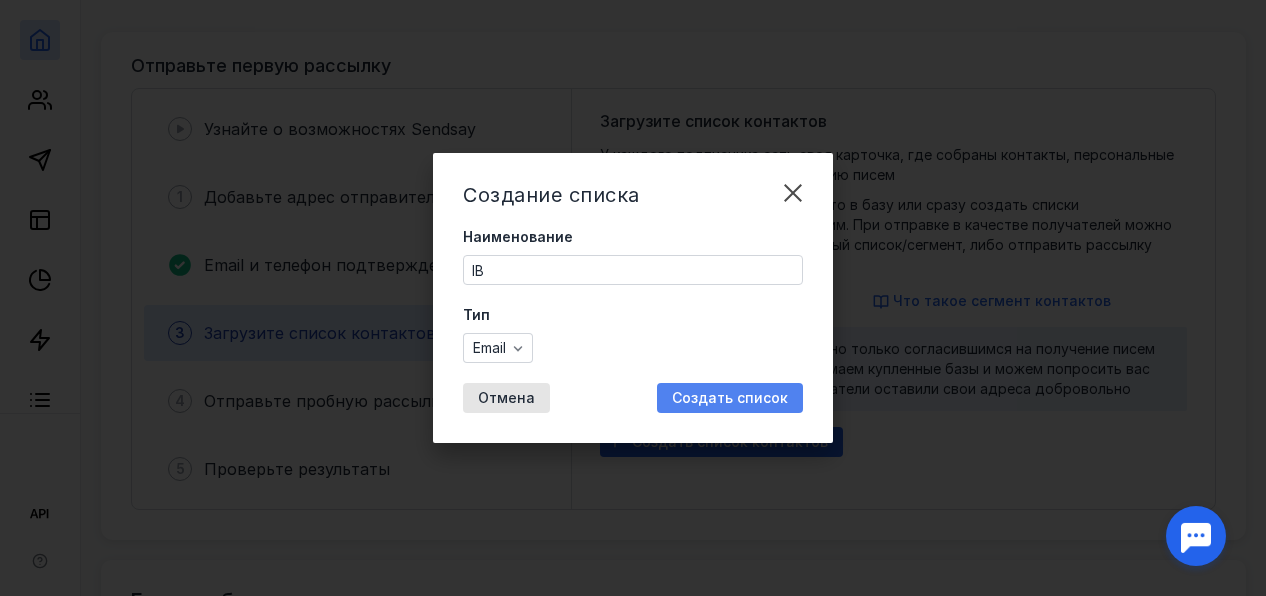 click on "Создать список" at bounding box center [730, 398] 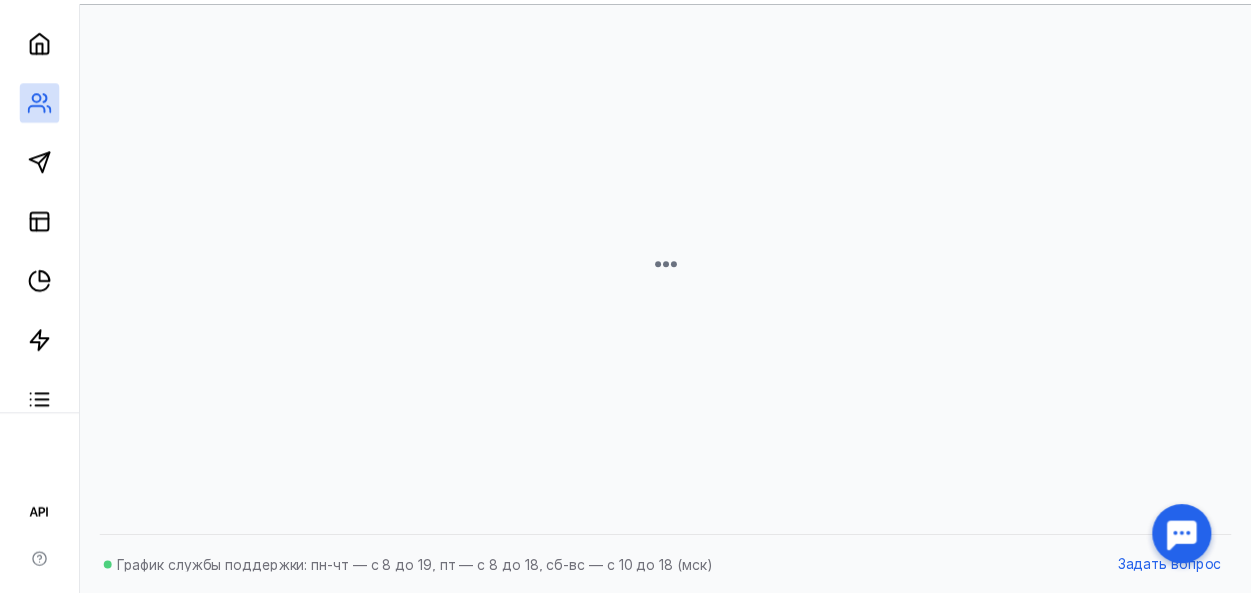 scroll, scrollTop: 60, scrollLeft: 0, axis: vertical 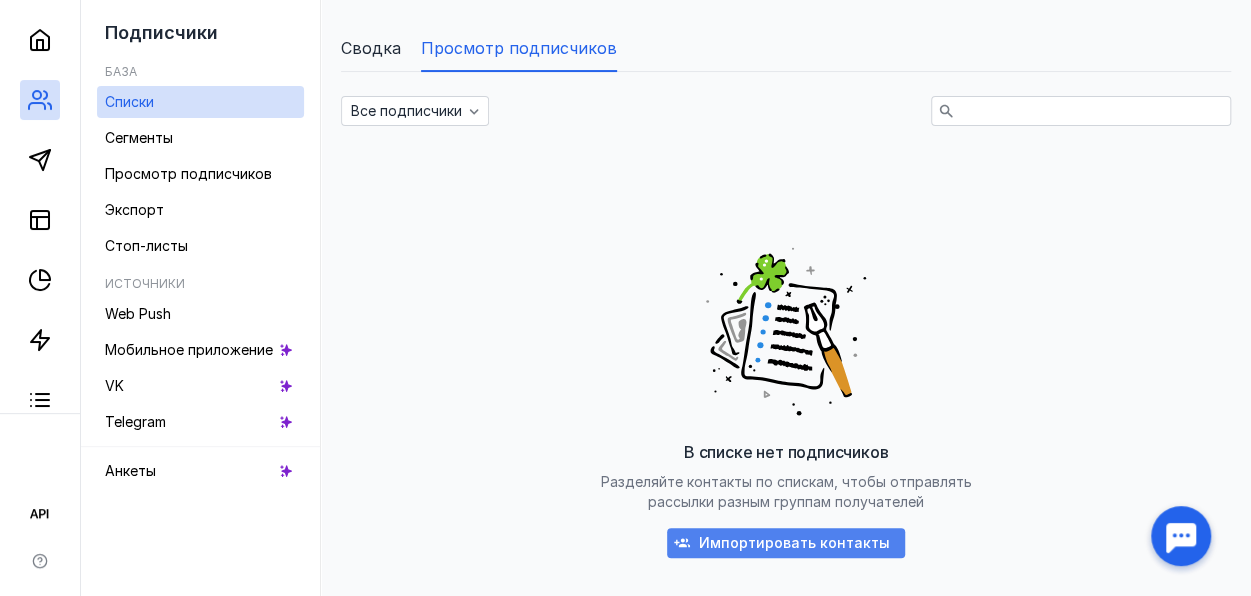 click on "Импортировать контакты" at bounding box center (794, 543) 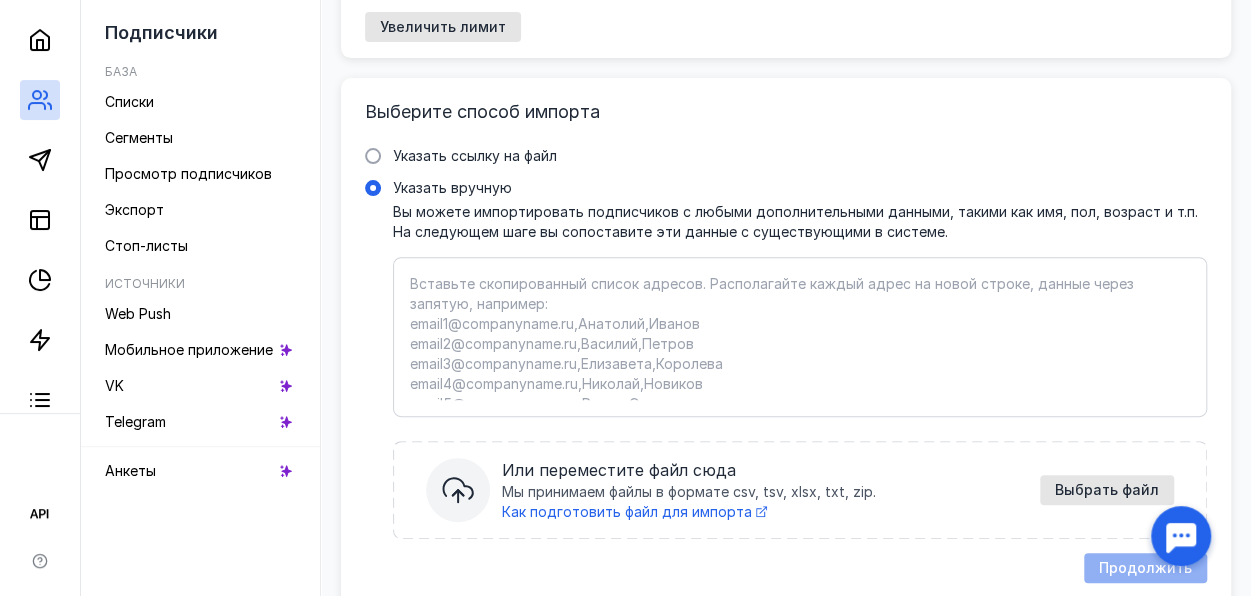 scroll, scrollTop: 194, scrollLeft: 0, axis: vertical 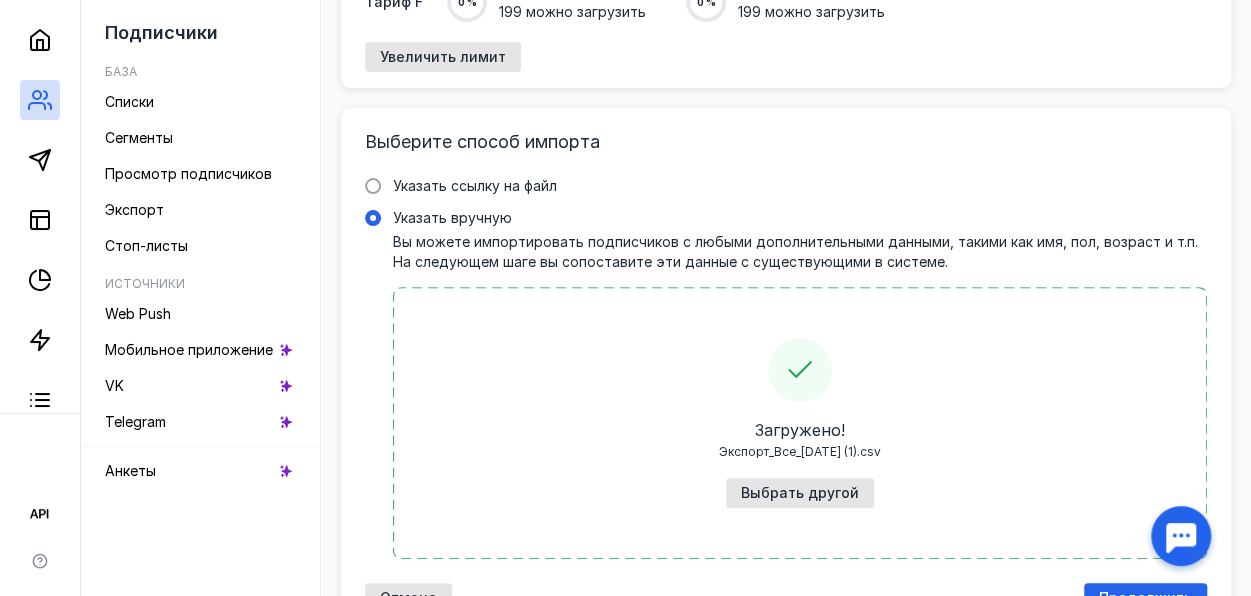 click on "Отмена Продолжить" at bounding box center [786, 598] 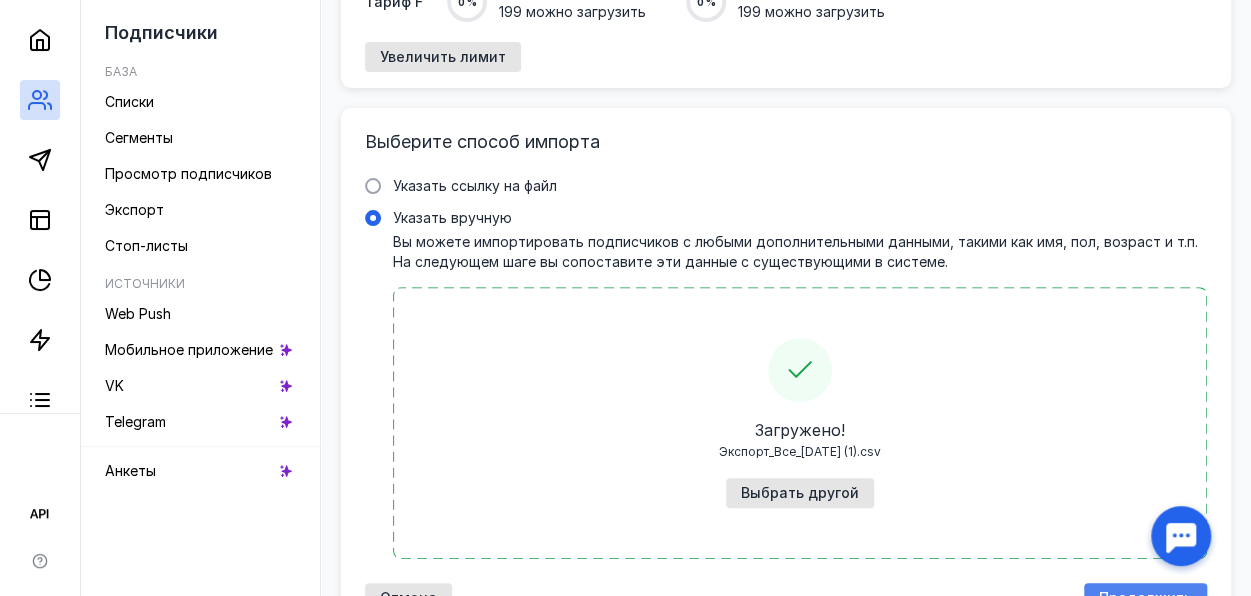 click on "Продолжить" at bounding box center (1145, 598) 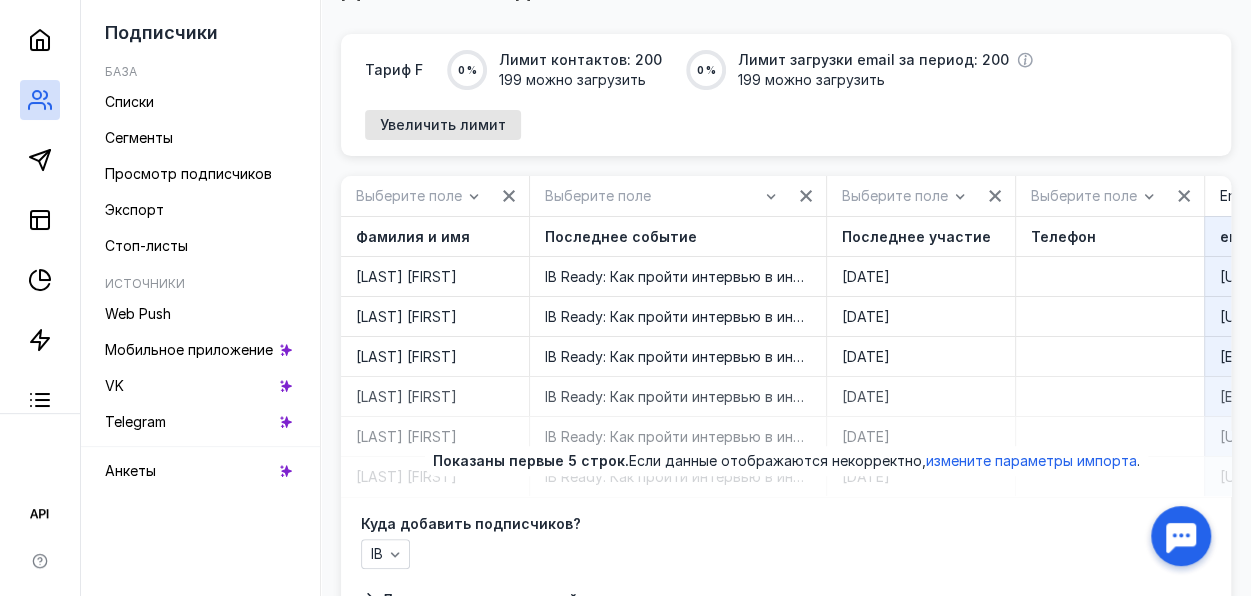 scroll, scrollTop: 124, scrollLeft: 0, axis: vertical 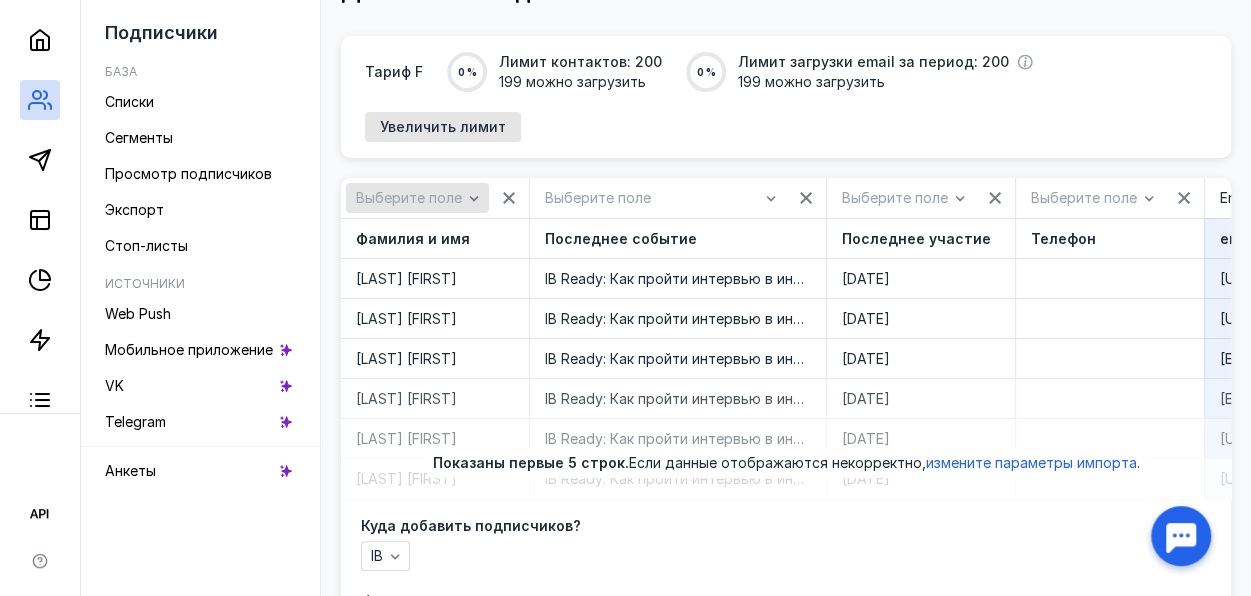 click on "Выберите поле" at bounding box center (409, 198) 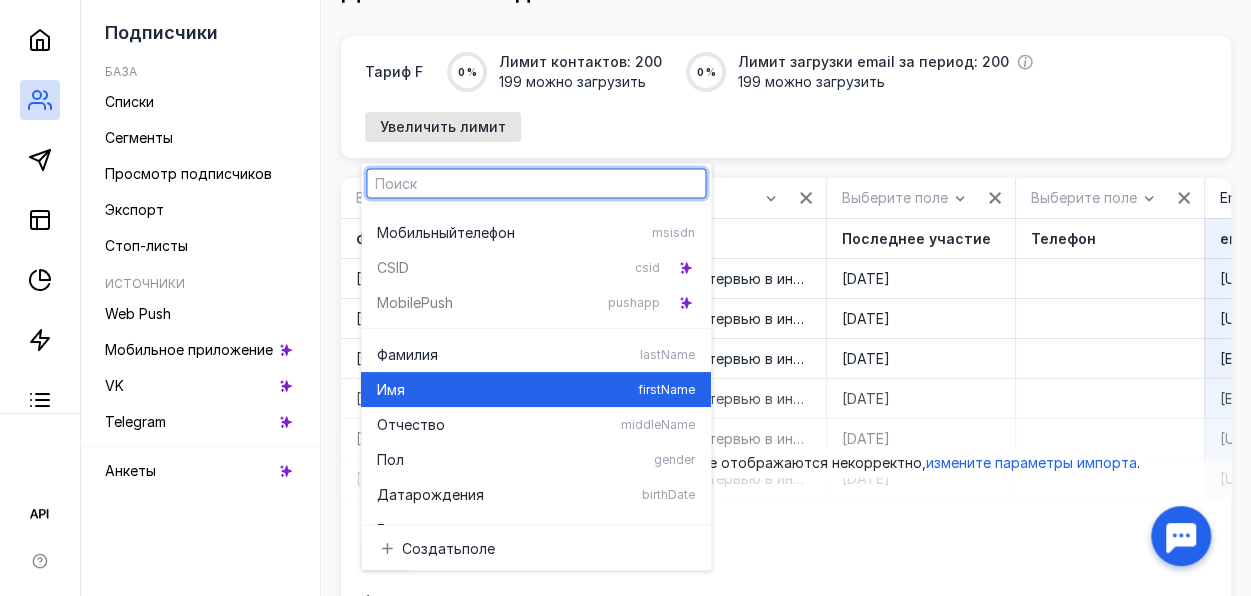 scroll, scrollTop: 73, scrollLeft: 0, axis: vertical 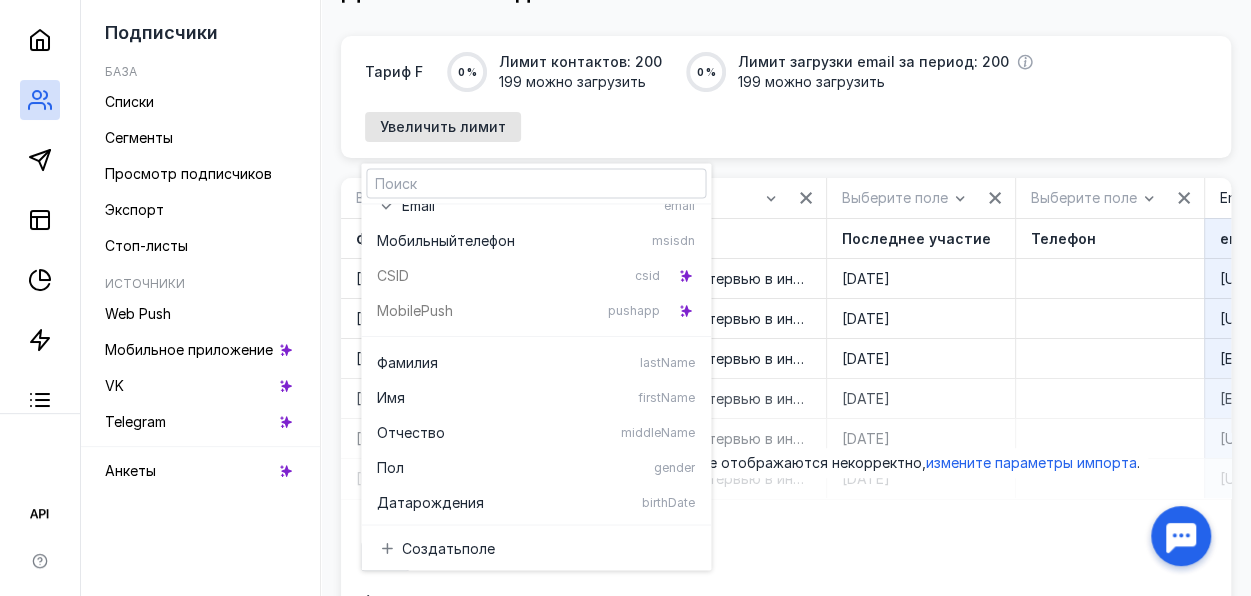 click on "IB" at bounding box center [786, 556] 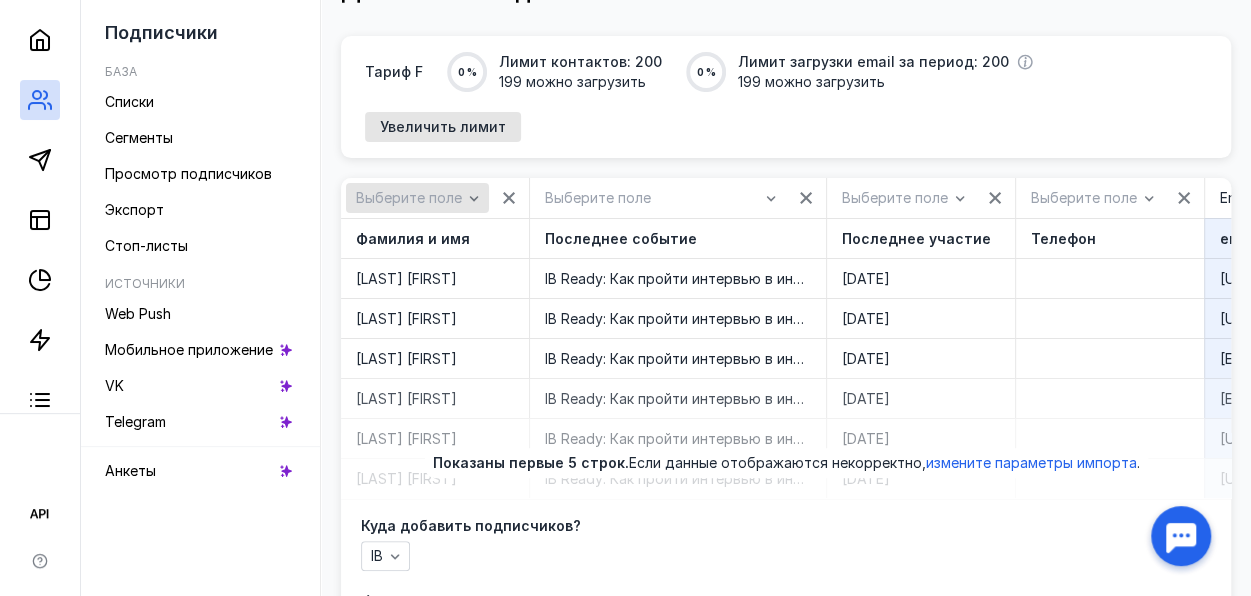 click 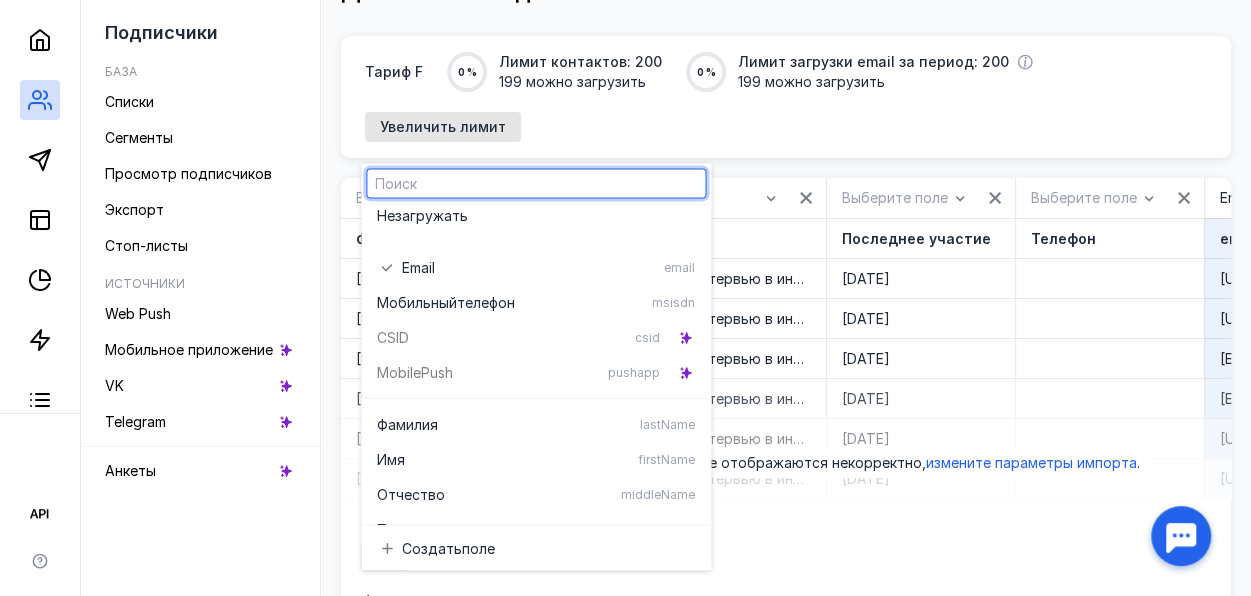 scroll, scrollTop: 21, scrollLeft: 0, axis: vertical 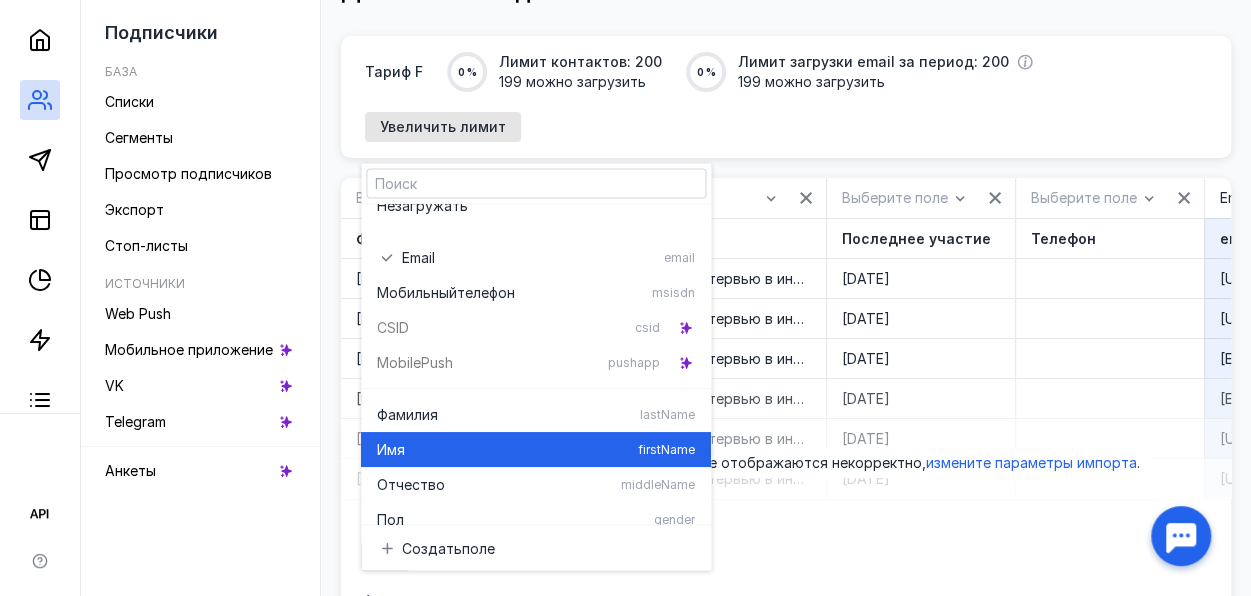 click on "Имя" at bounding box center [503, 450] 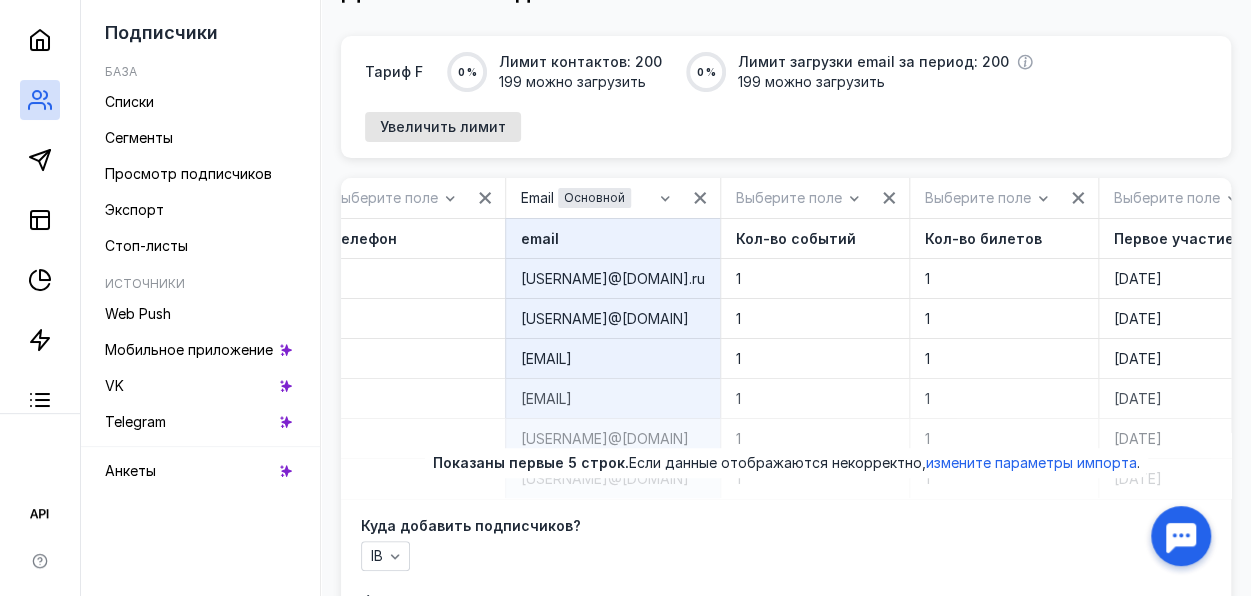scroll, scrollTop: 0, scrollLeft: 445, axis: horizontal 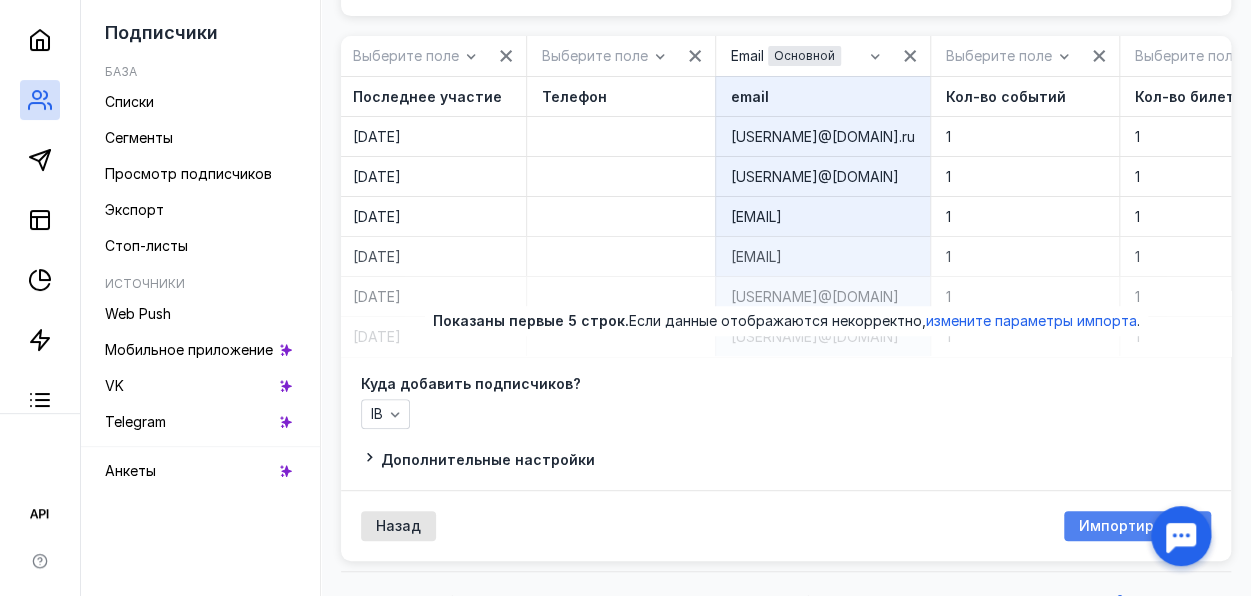 click on "Импортировать" at bounding box center [1137, 526] 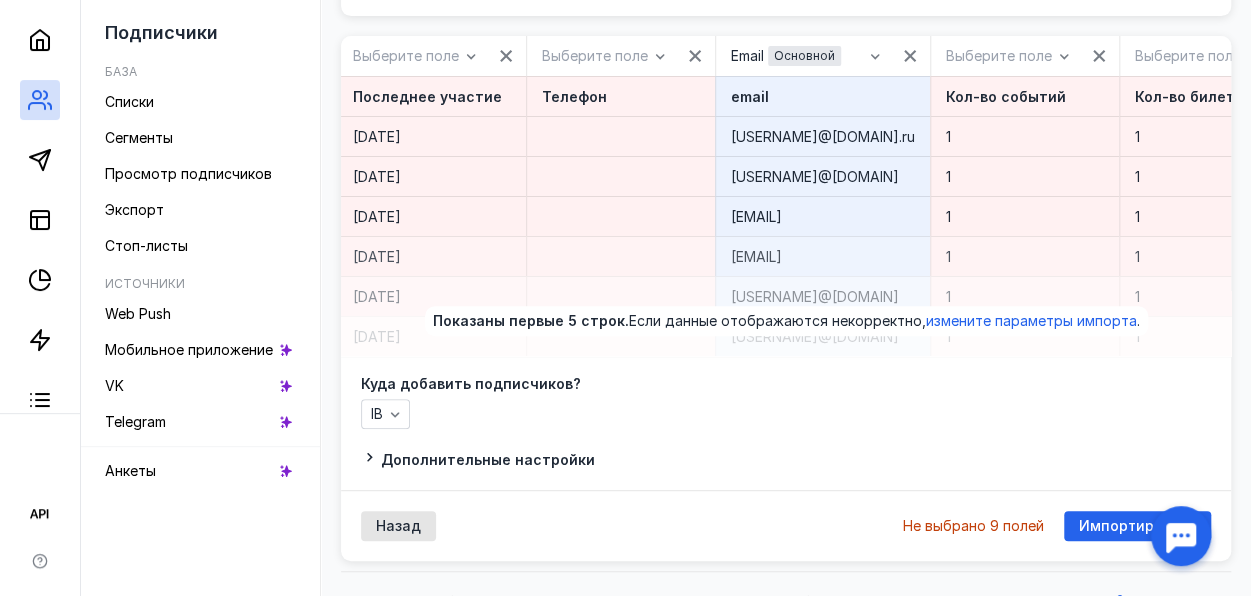 scroll, scrollTop: 0, scrollLeft: 0, axis: both 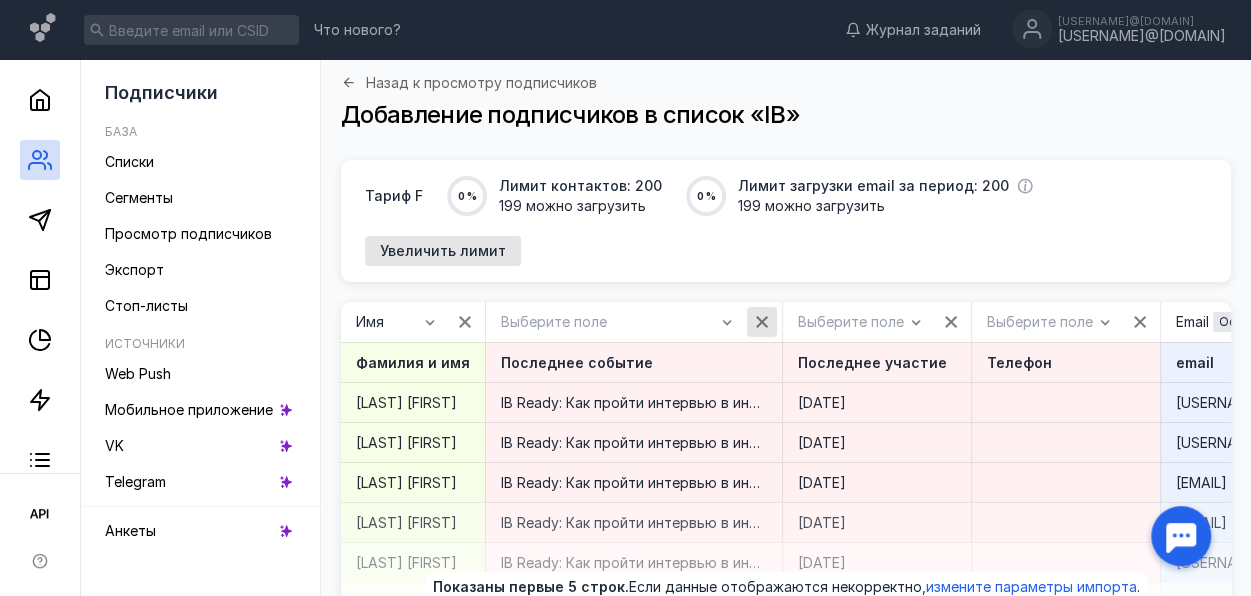 click 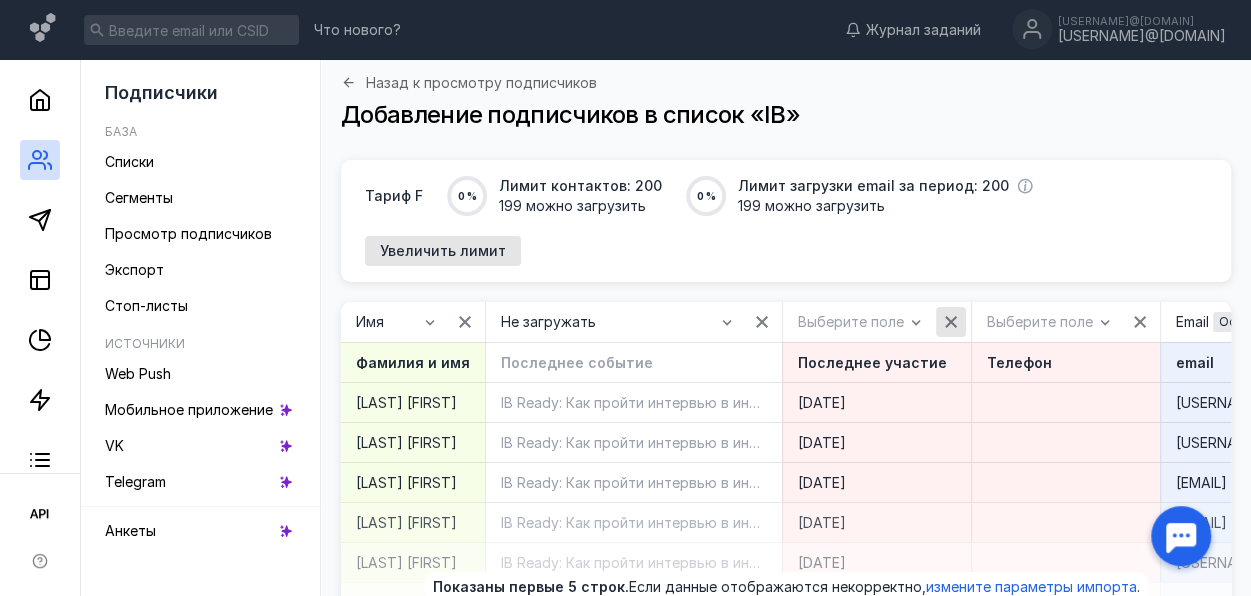 click 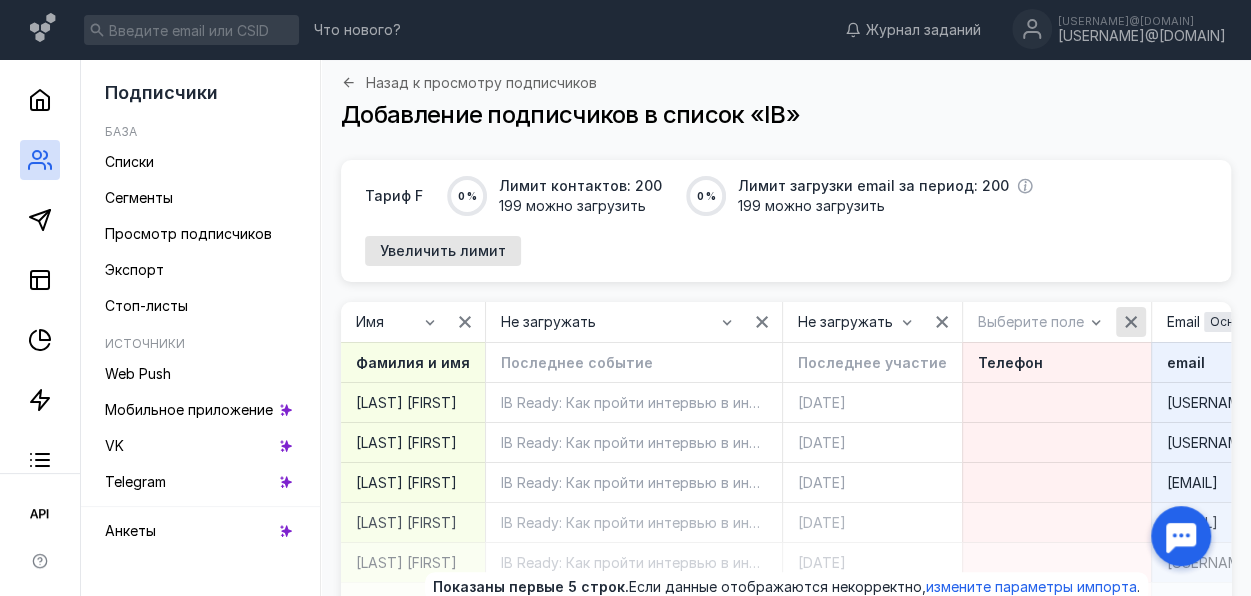 click 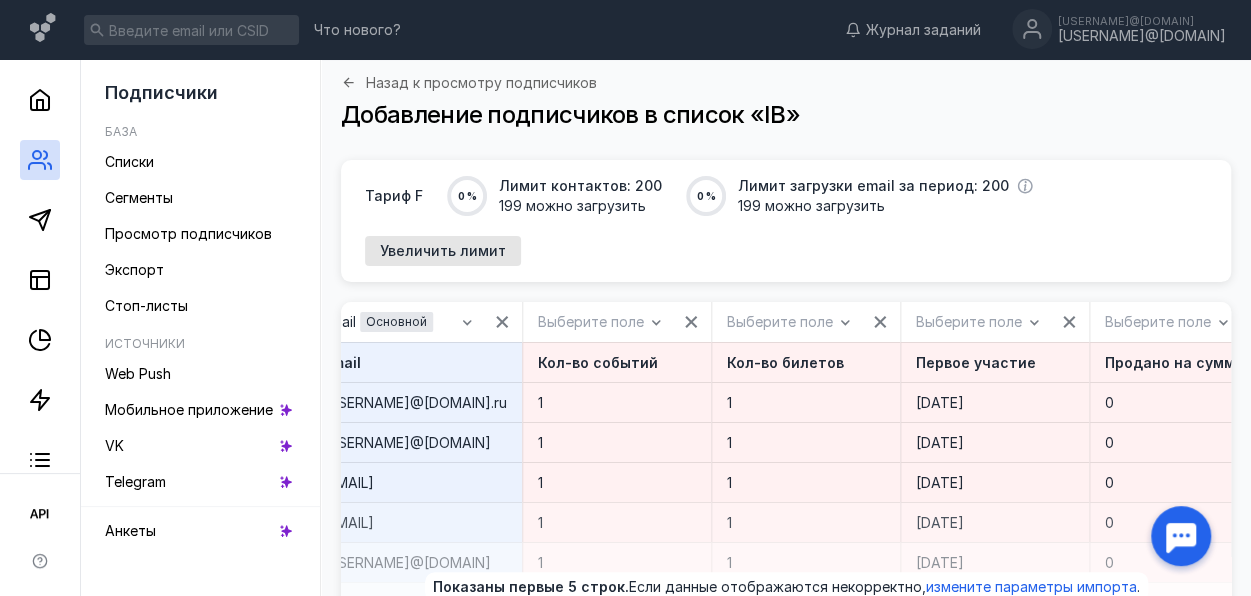 scroll, scrollTop: 0, scrollLeft: 834, axis: horizontal 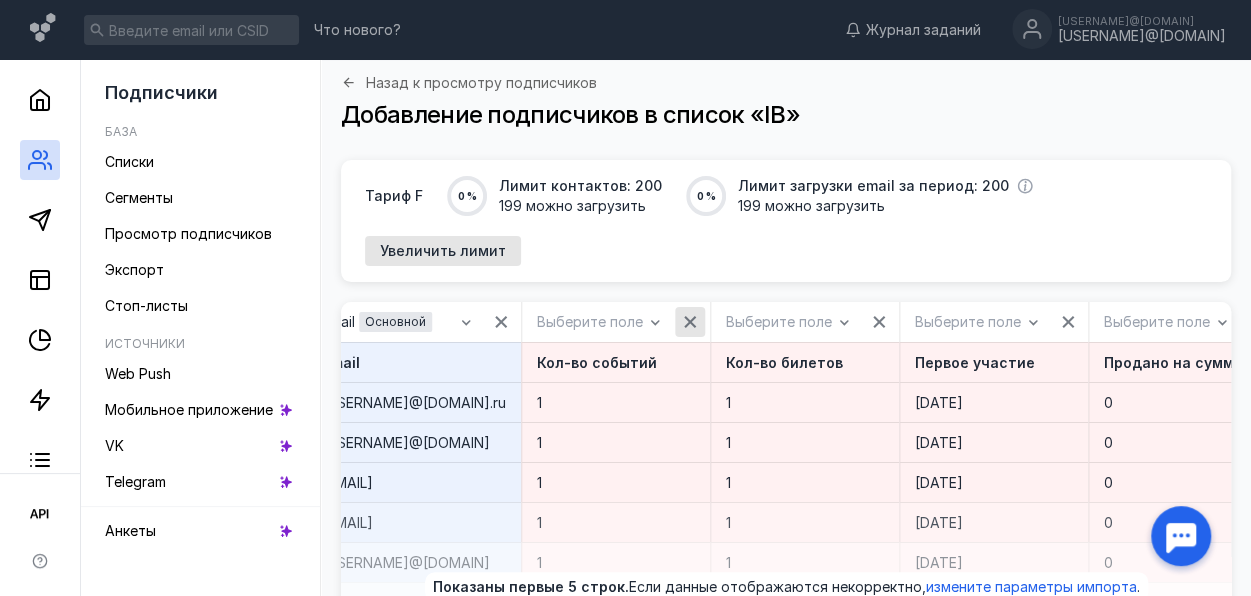 click at bounding box center [690, 322] 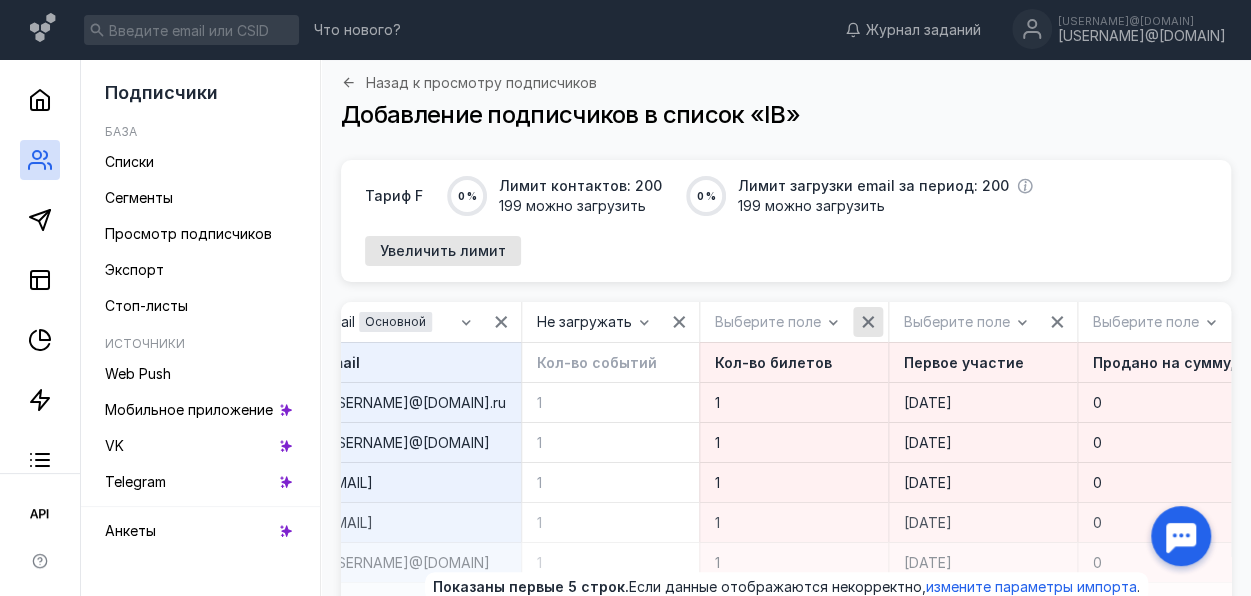 click 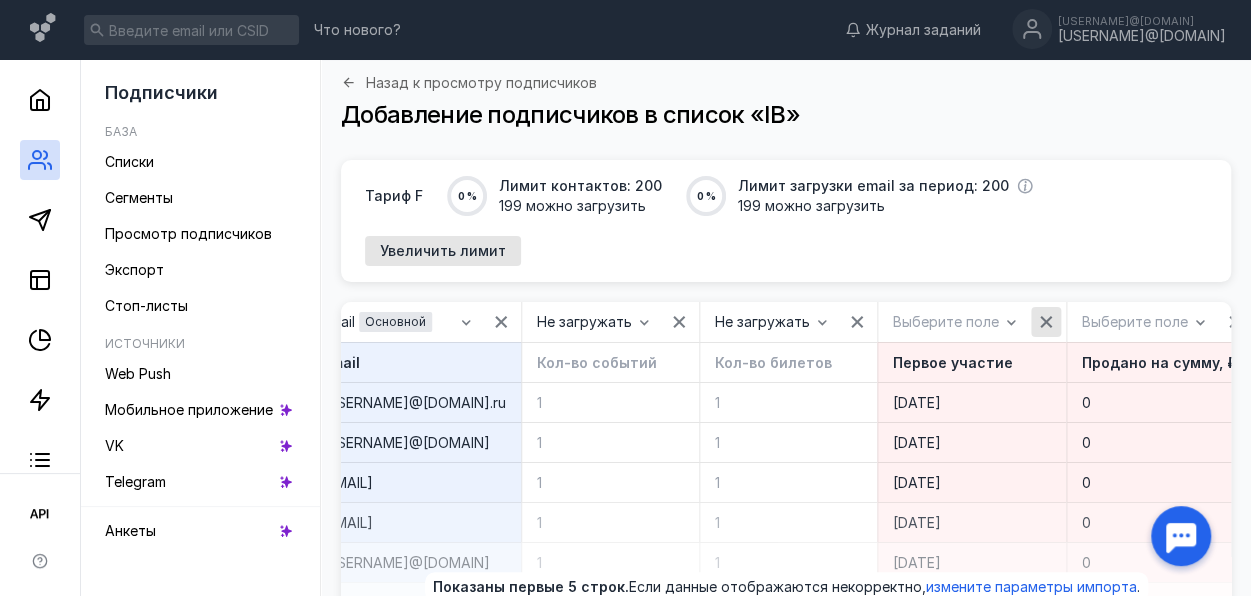 click at bounding box center (1046, 322) 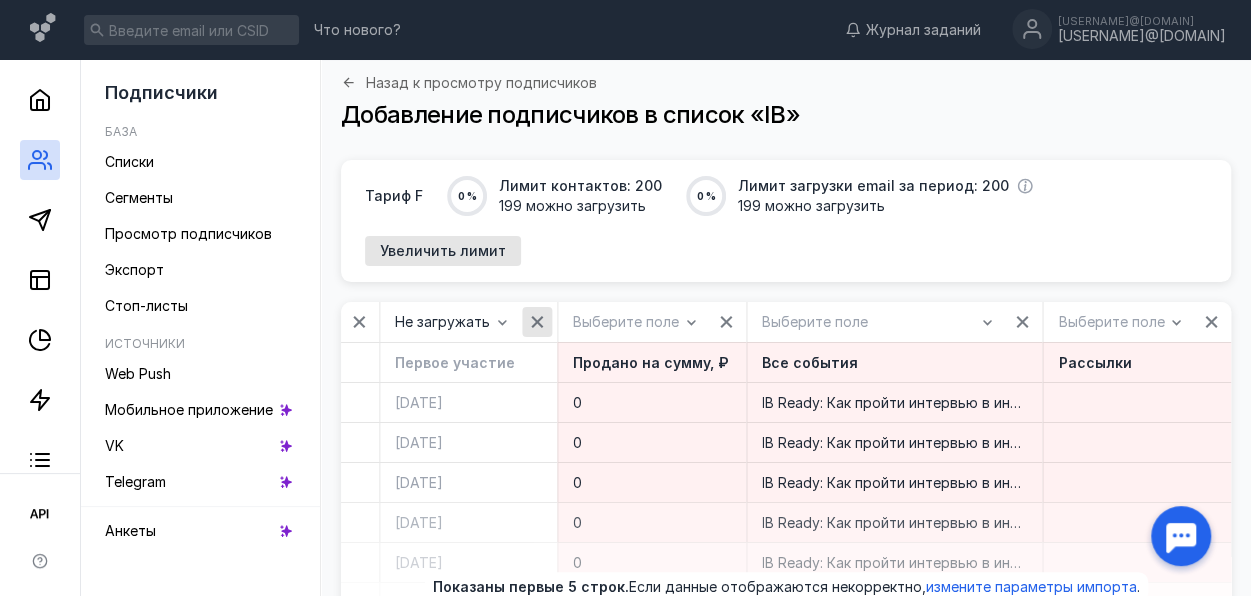 scroll, scrollTop: 0, scrollLeft: 1370, axis: horizontal 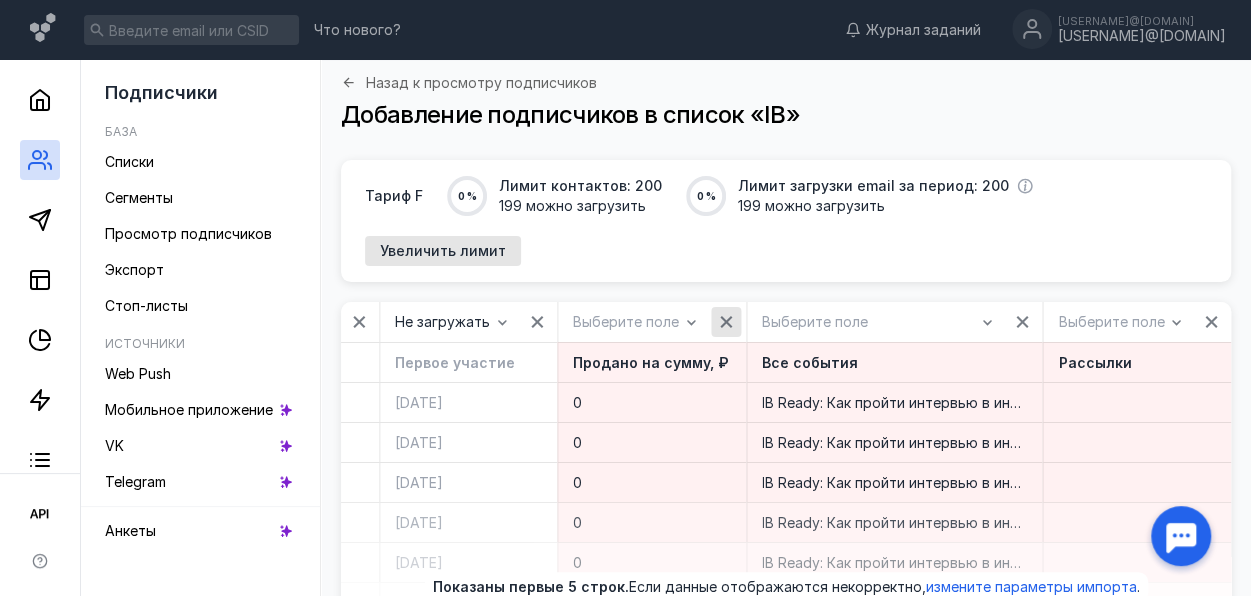 click 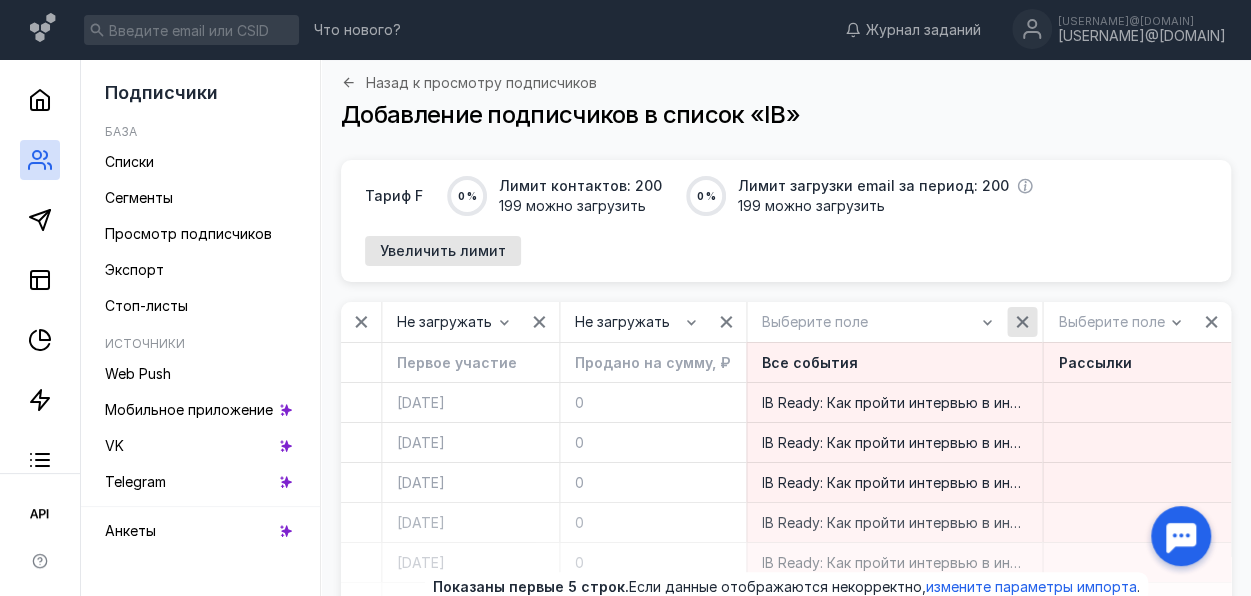 click 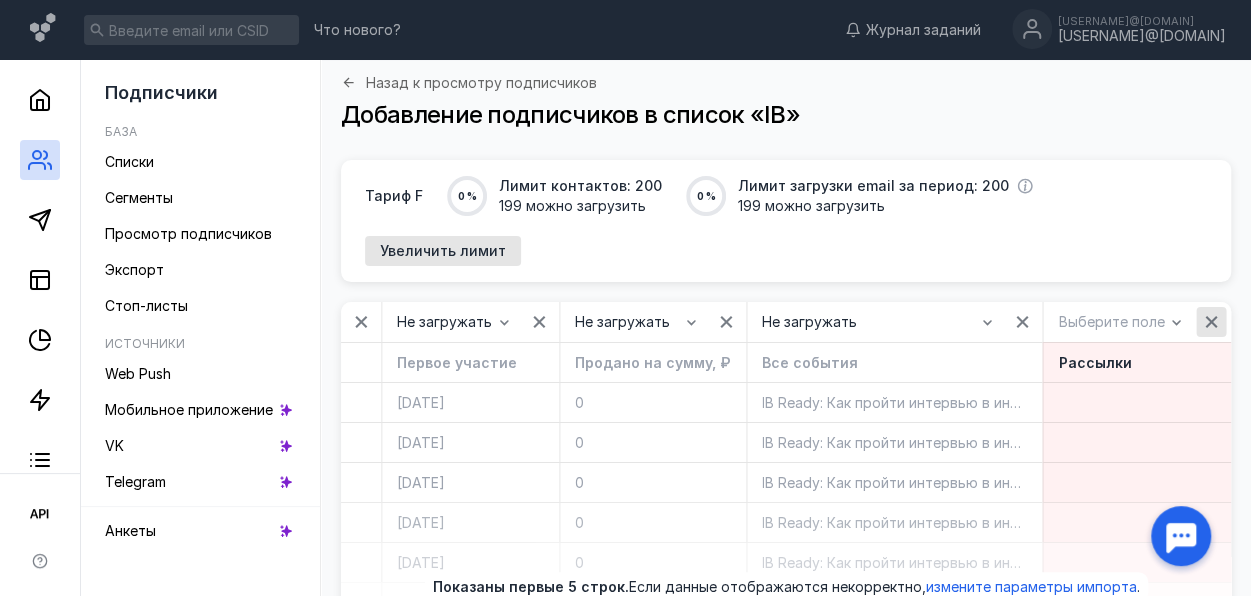 click at bounding box center (1211, 322) 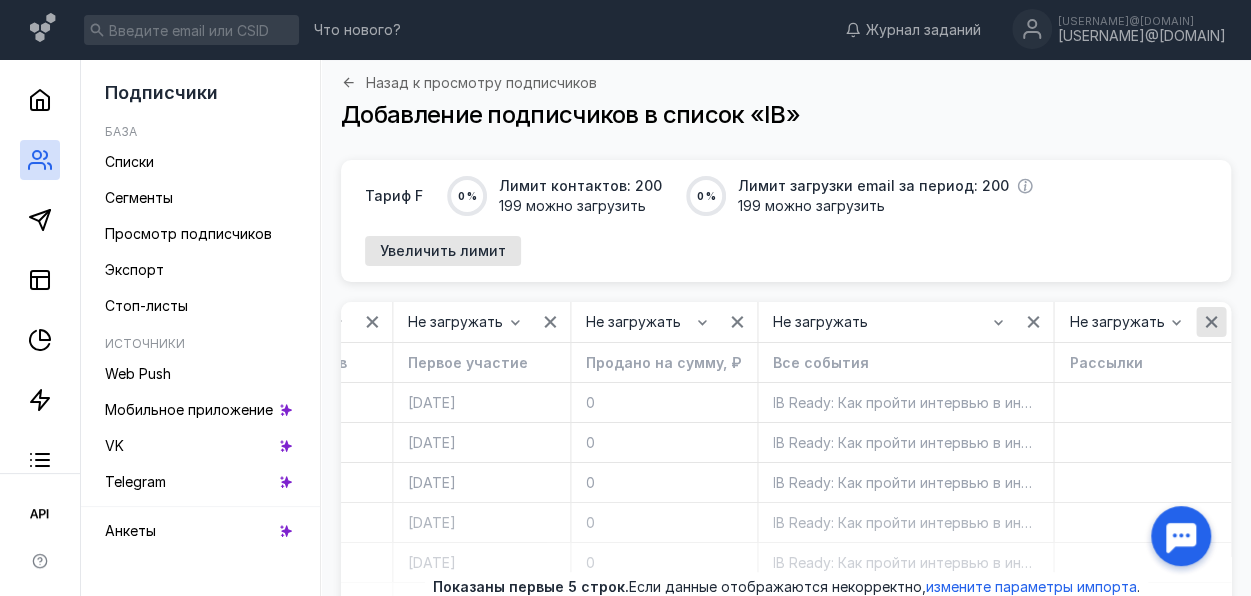 scroll, scrollTop: 0, scrollLeft: 1352, axis: horizontal 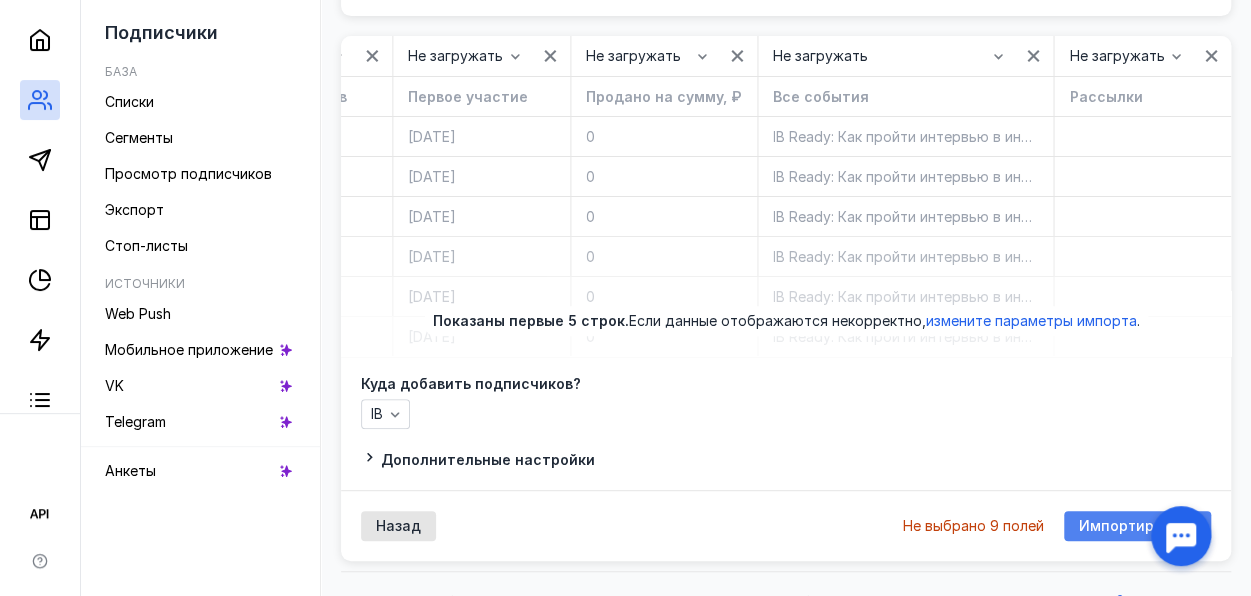 click on "Импортировать" at bounding box center [1137, 526] 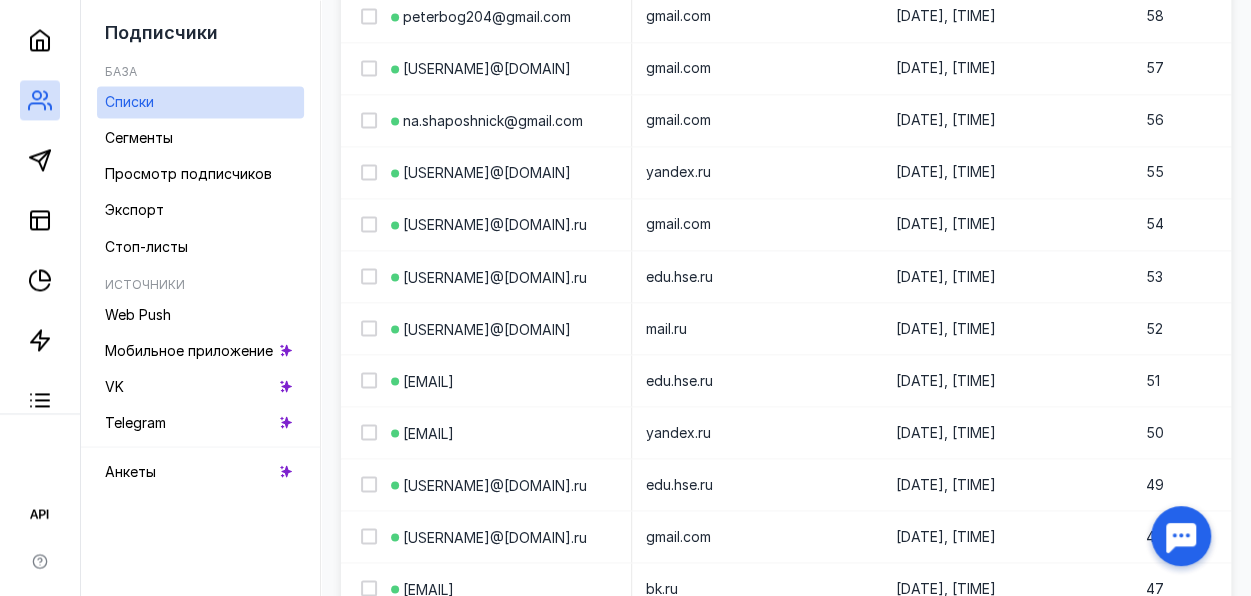 scroll, scrollTop: 1706, scrollLeft: 0, axis: vertical 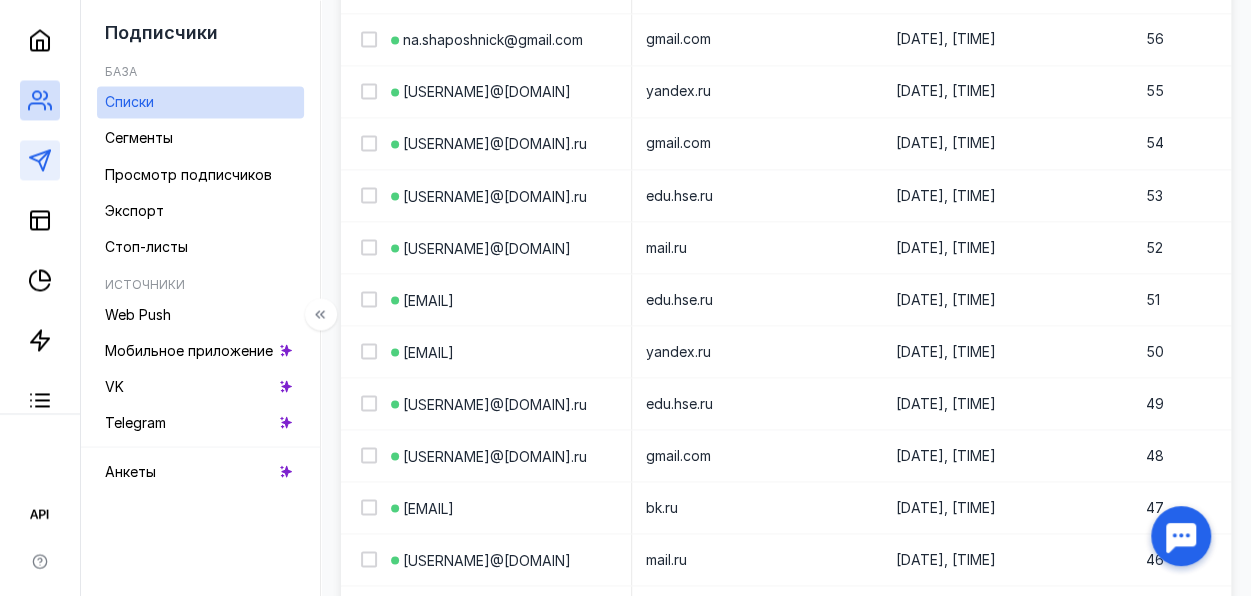 click at bounding box center [40, 160] 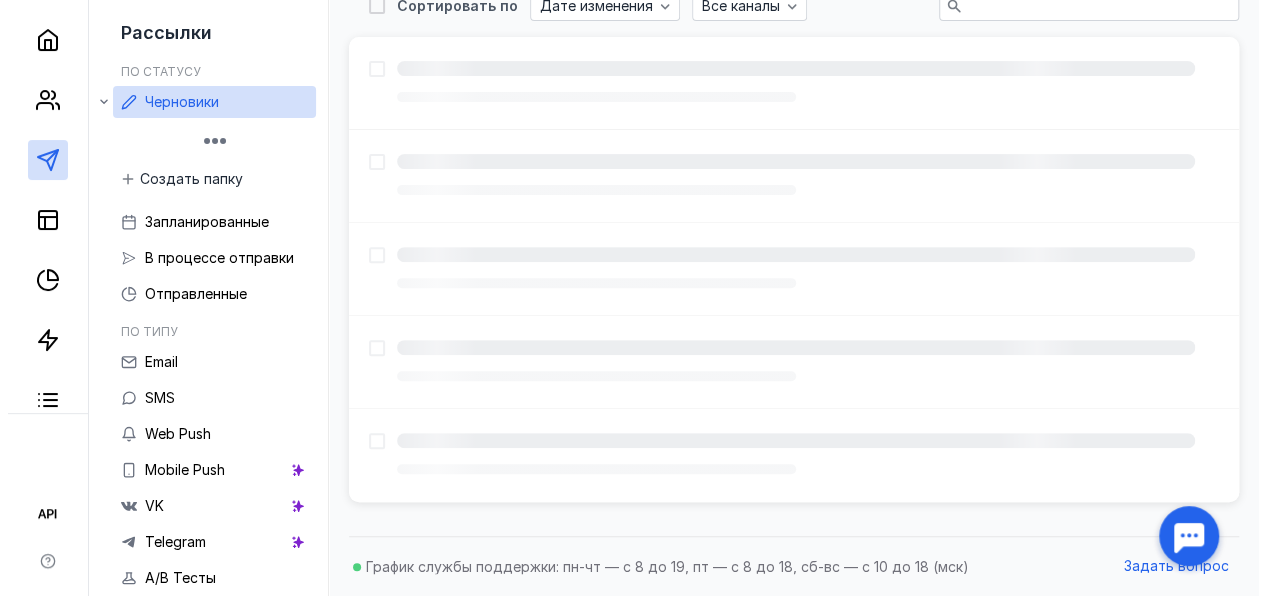 scroll, scrollTop: 334, scrollLeft: 0, axis: vertical 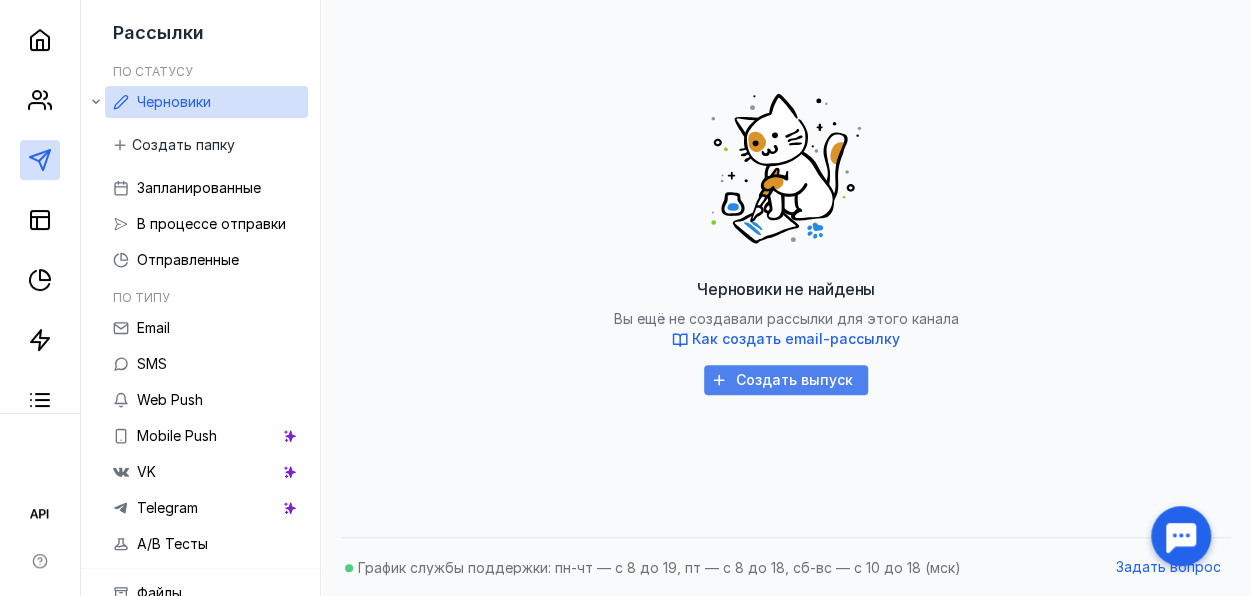 click on "Создать выпуск" at bounding box center [786, 380] 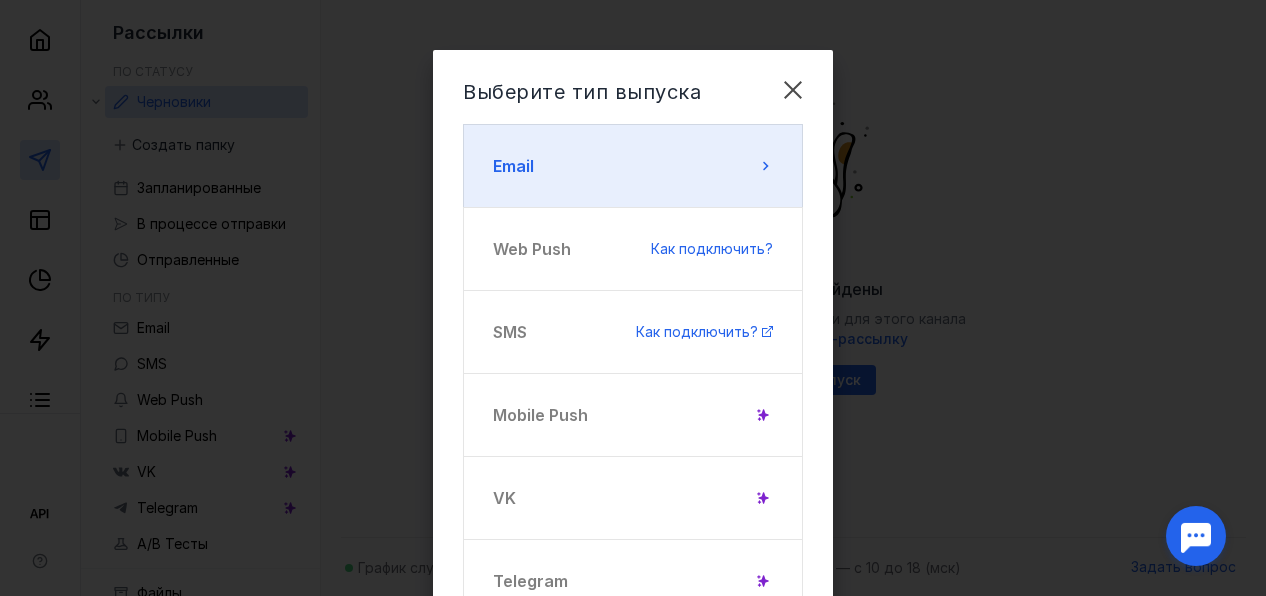 click on "Email" at bounding box center (633, 166) 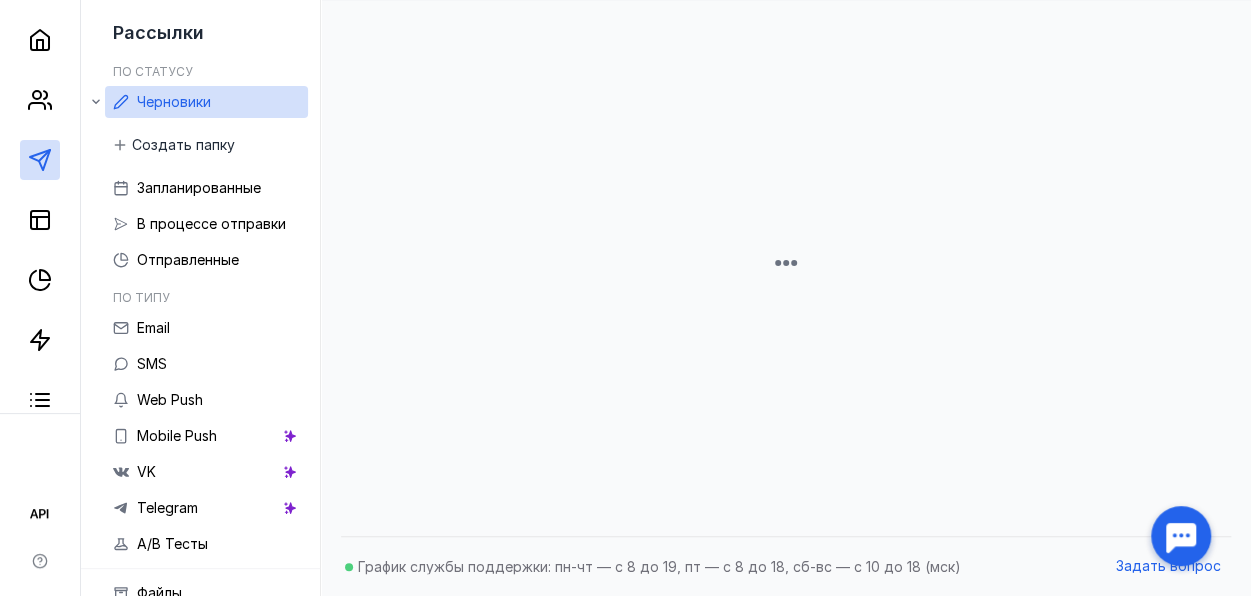 scroll, scrollTop: 334, scrollLeft: 0, axis: vertical 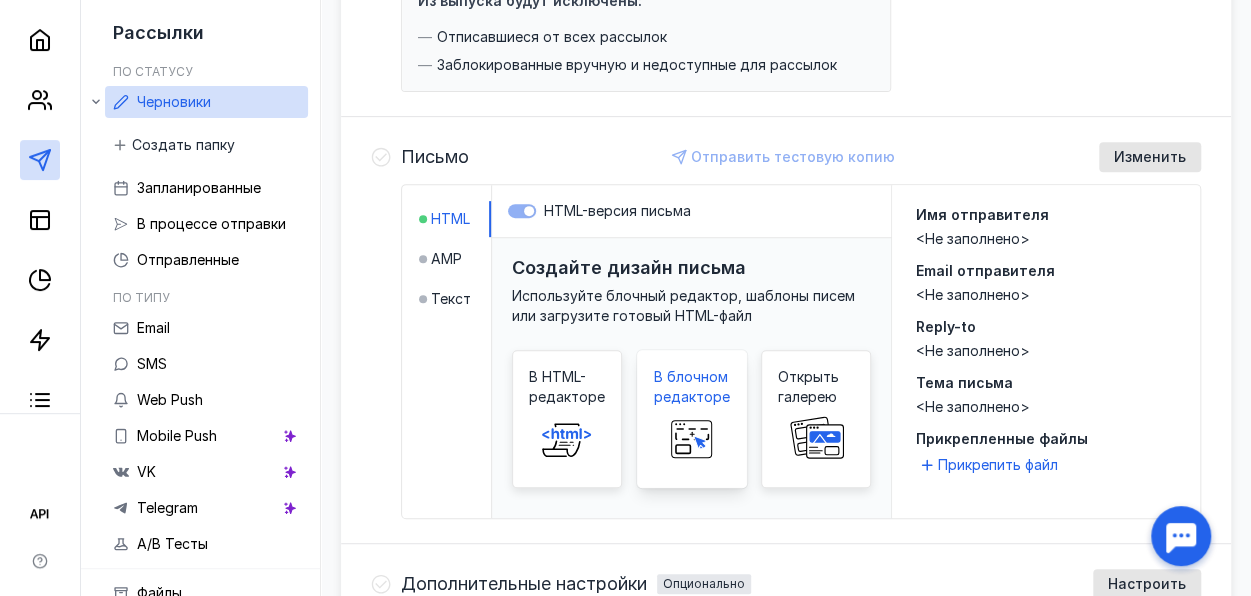 click at bounding box center (692, 439) 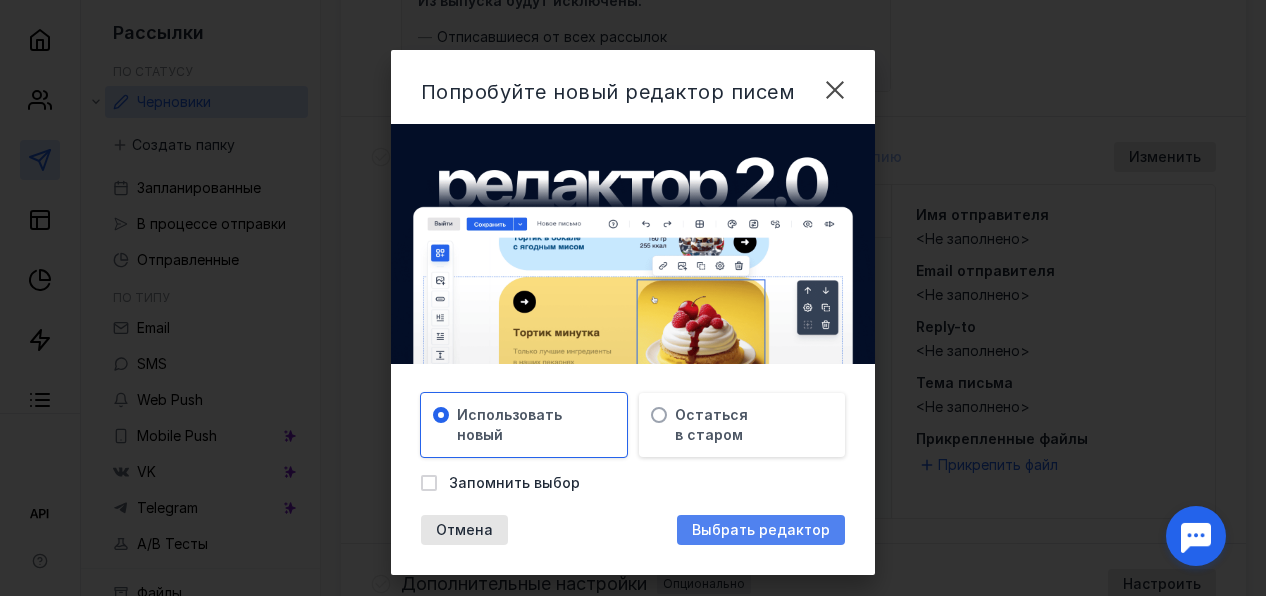click on "Выбрать редактор" at bounding box center (761, 530) 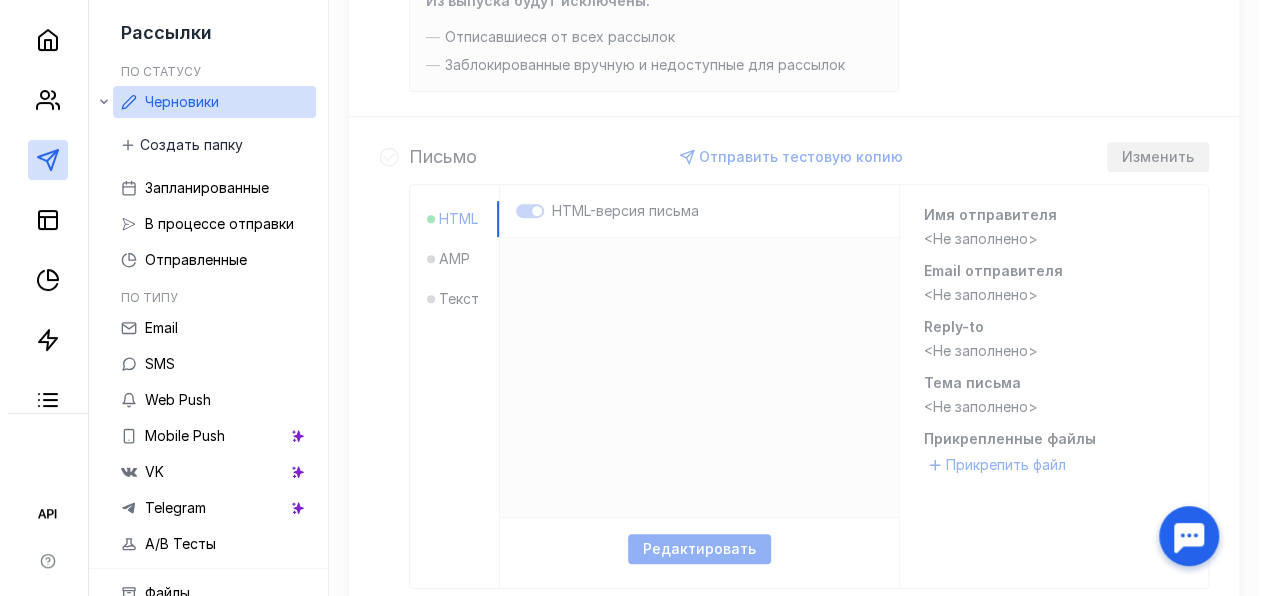 scroll, scrollTop: 0, scrollLeft: 0, axis: both 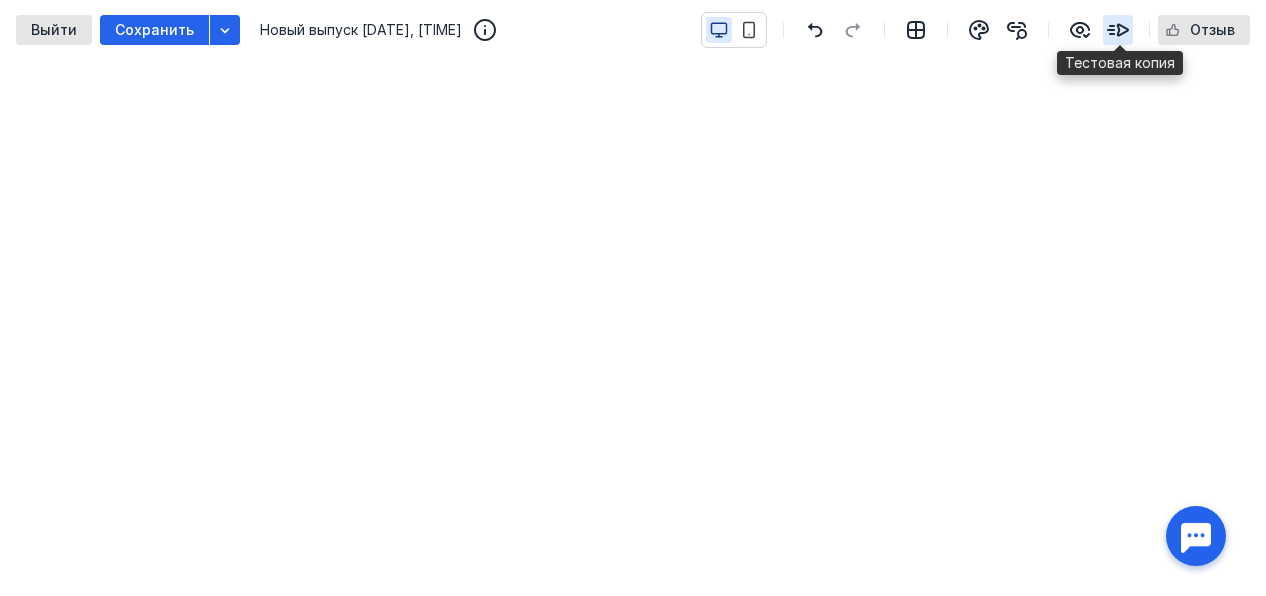 click 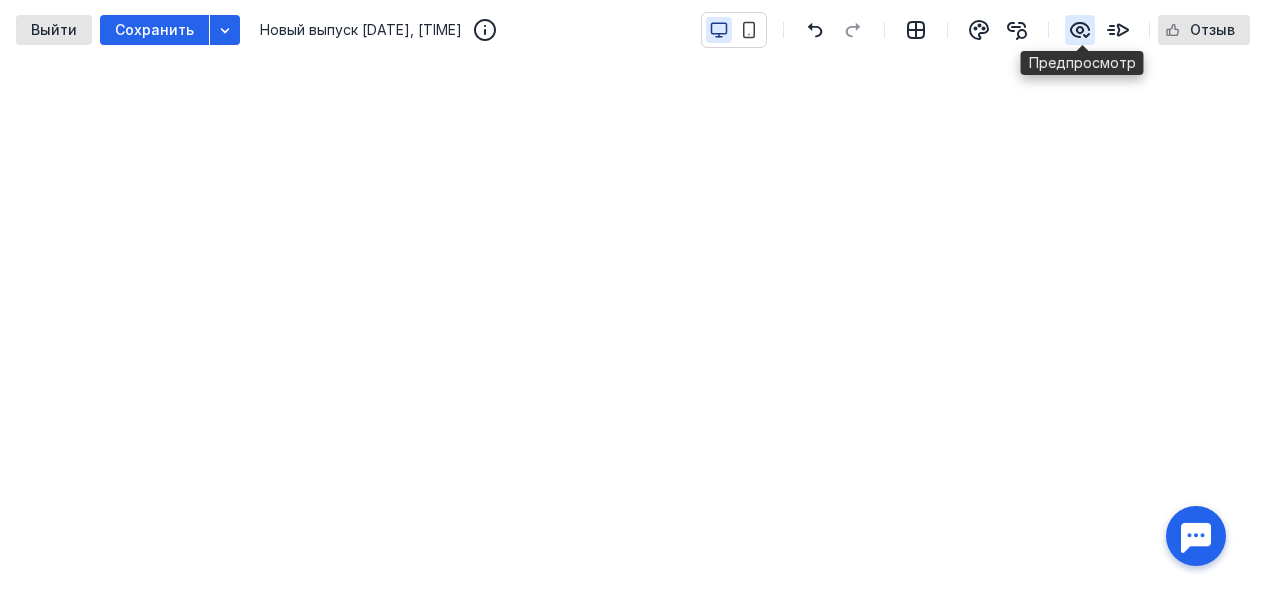 click 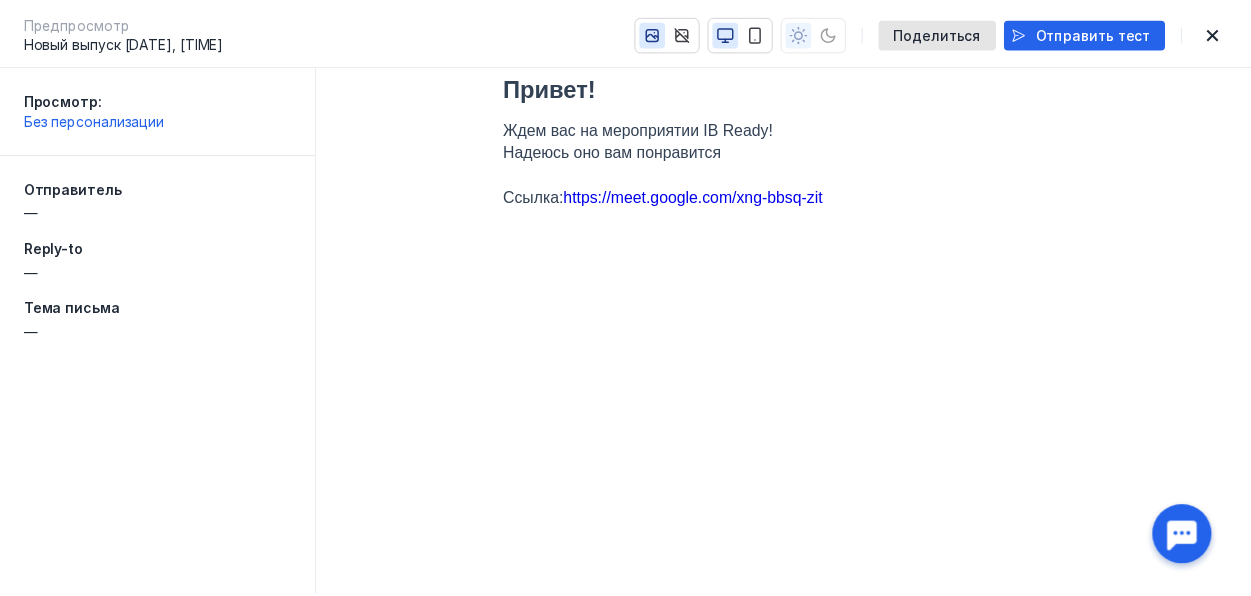 scroll, scrollTop: 0, scrollLeft: 0, axis: both 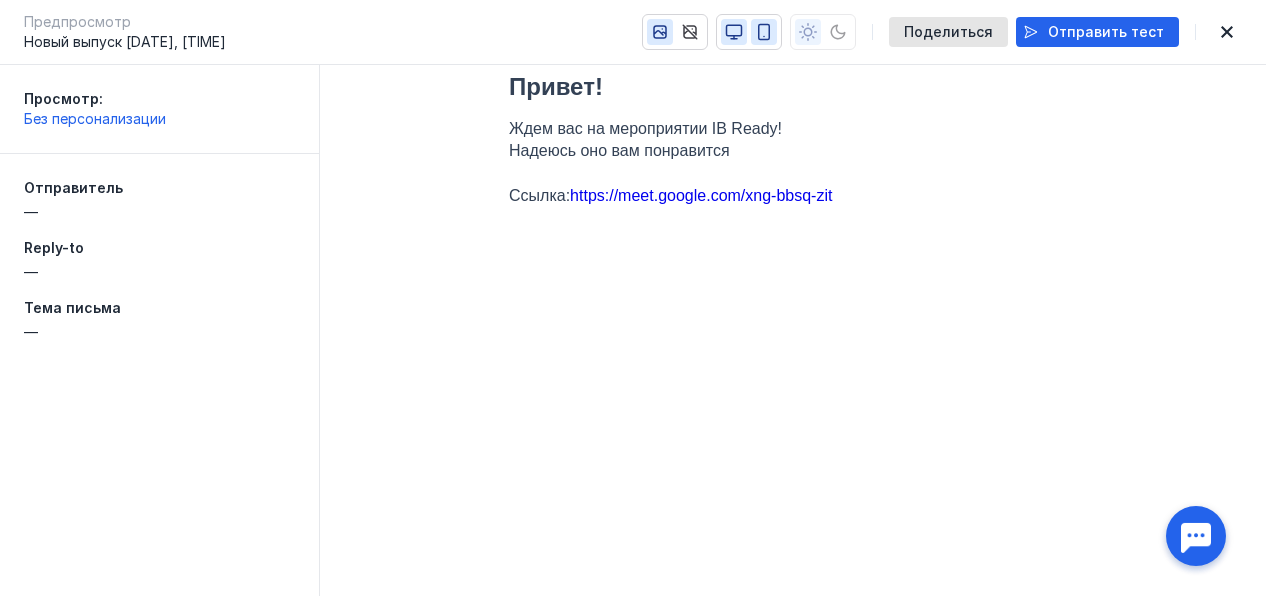 click 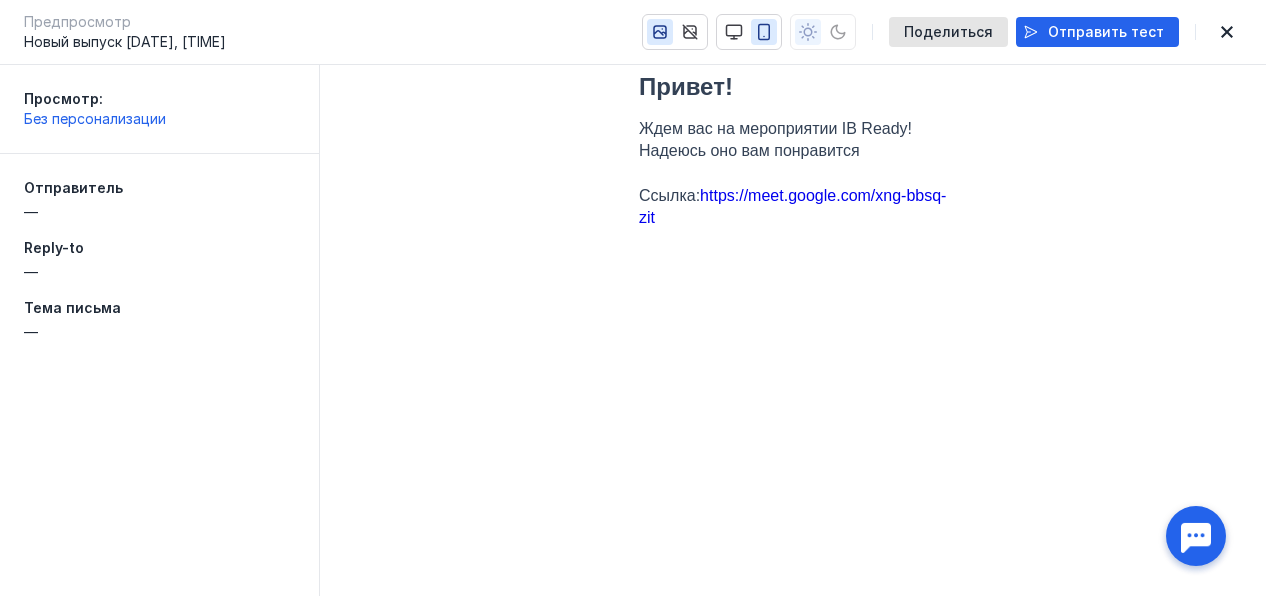 click 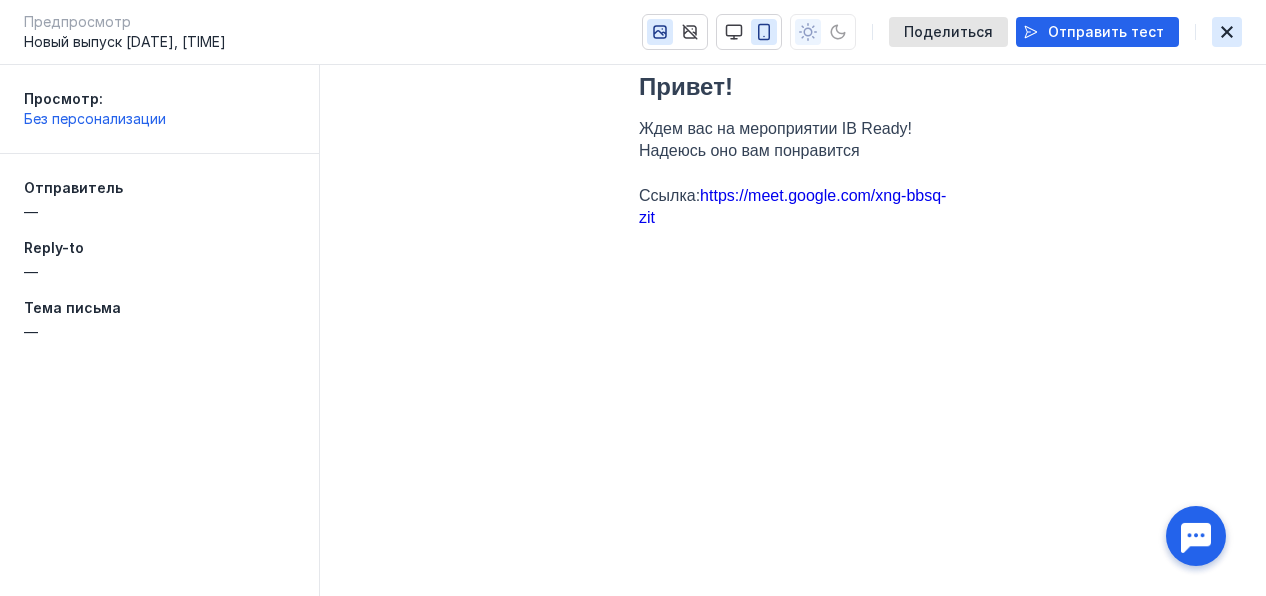 click at bounding box center [1227, 32] 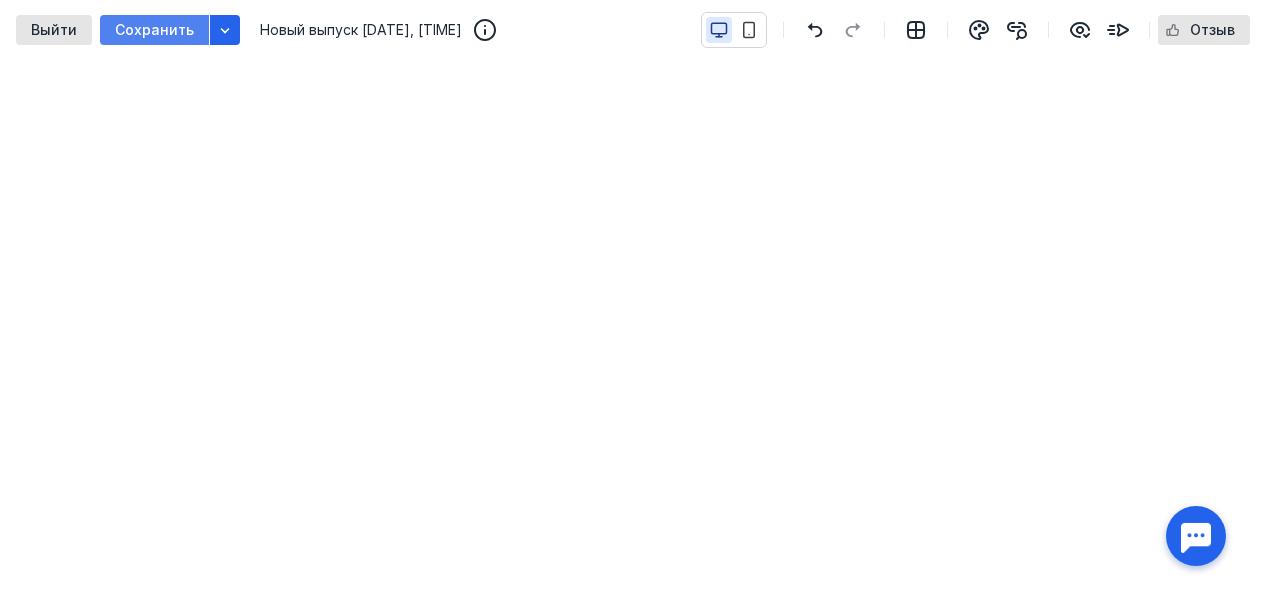 click on "Сохранить" at bounding box center (154, 30) 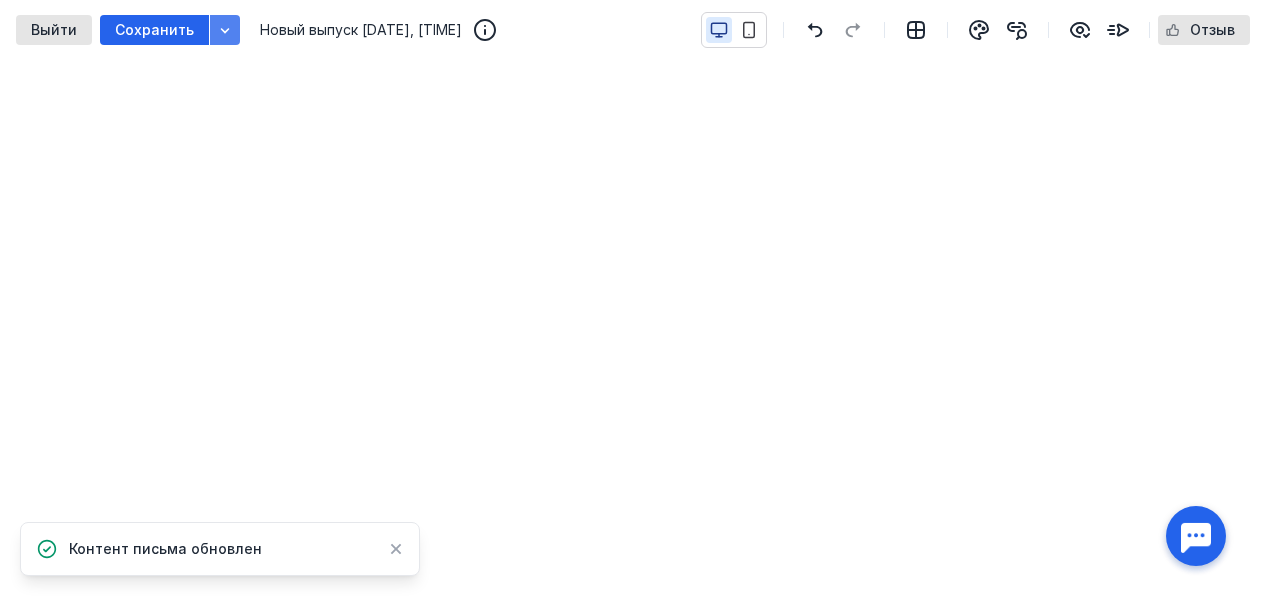 click 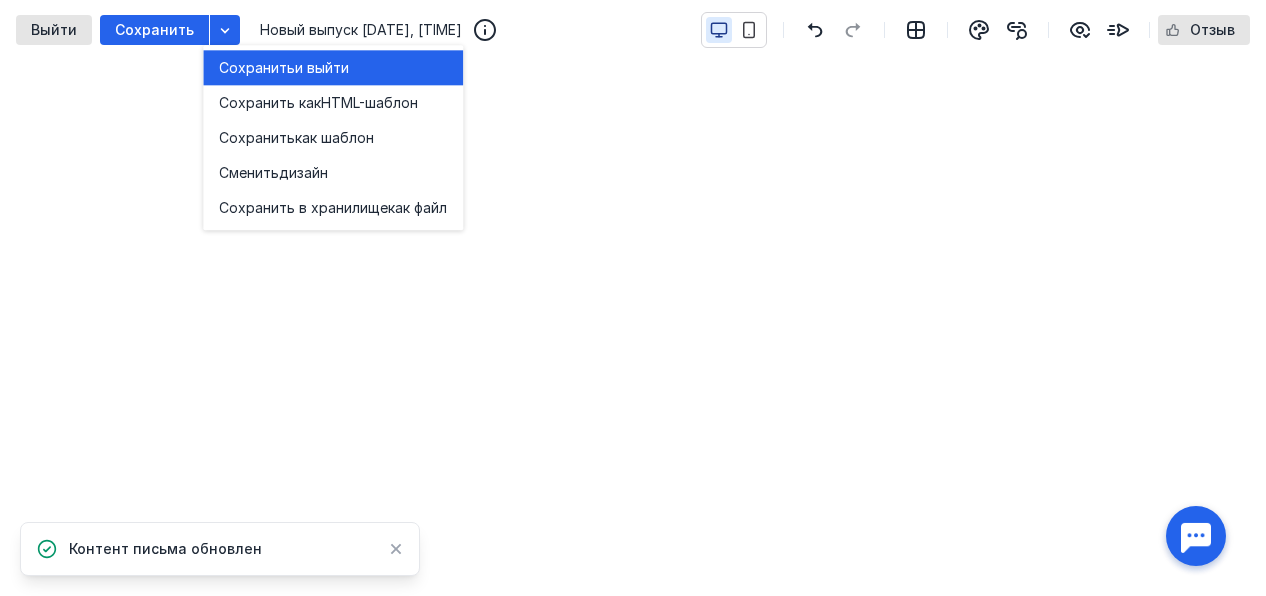 click on "Сохранить" at bounding box center (257, 68) 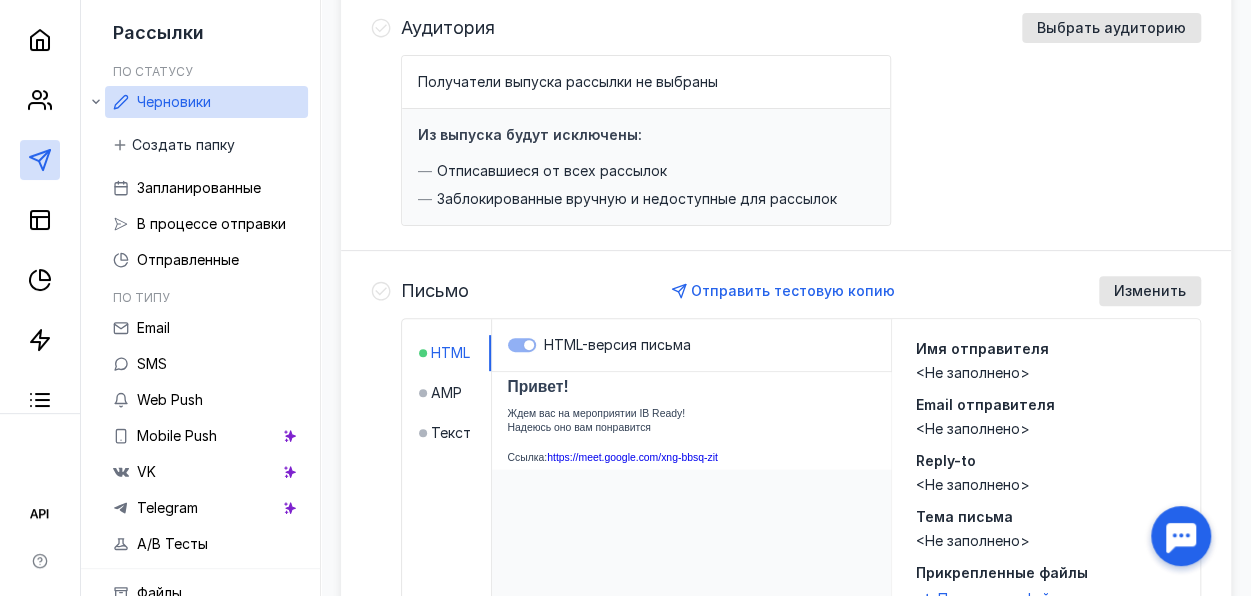 scroll, scrollTop: 212, scrollLeft: 0, axis: vertical 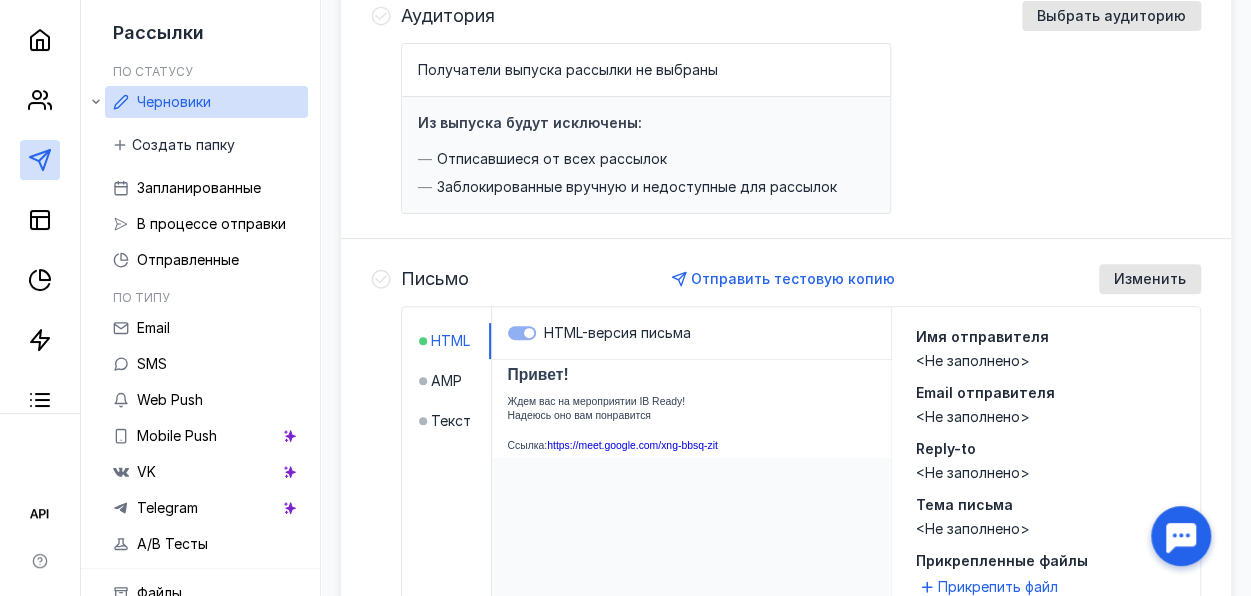 click on "<Не заполнено>" at bounding box center (973, 360) 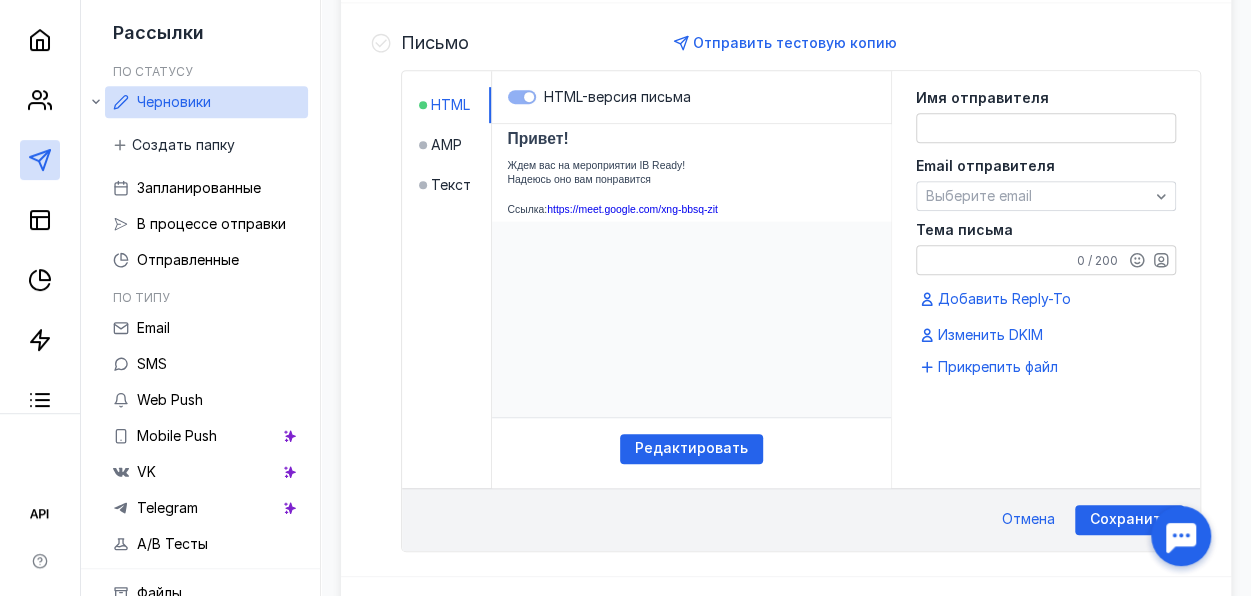 scroll, scrollTop: 449, scrollLeft: 0, axis: vertical 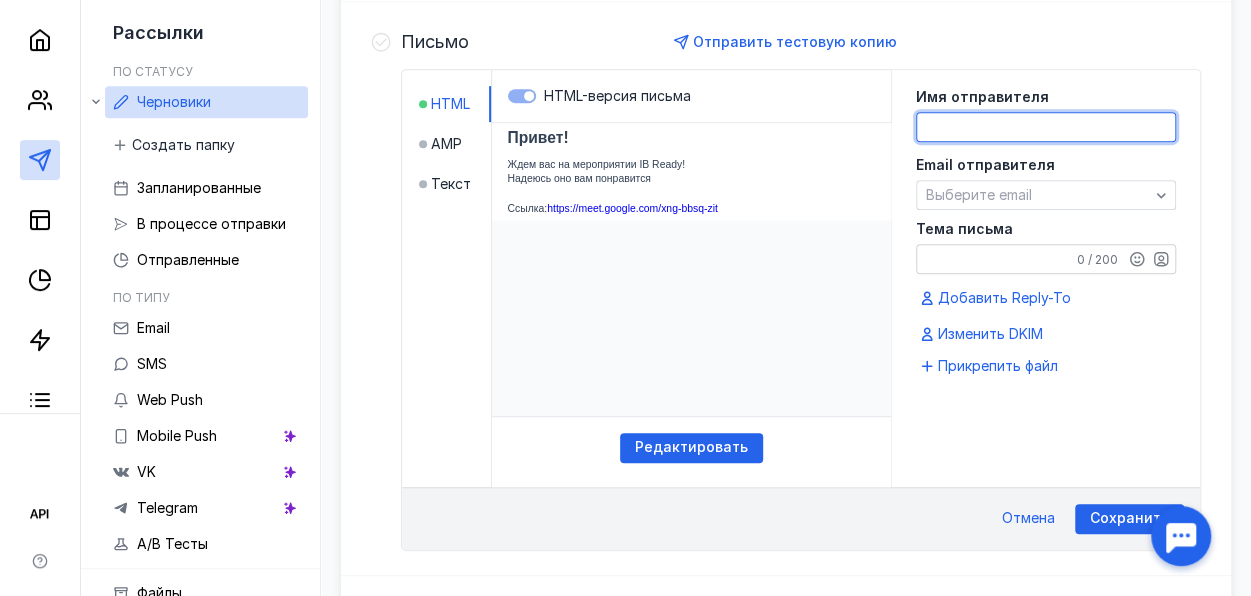 click 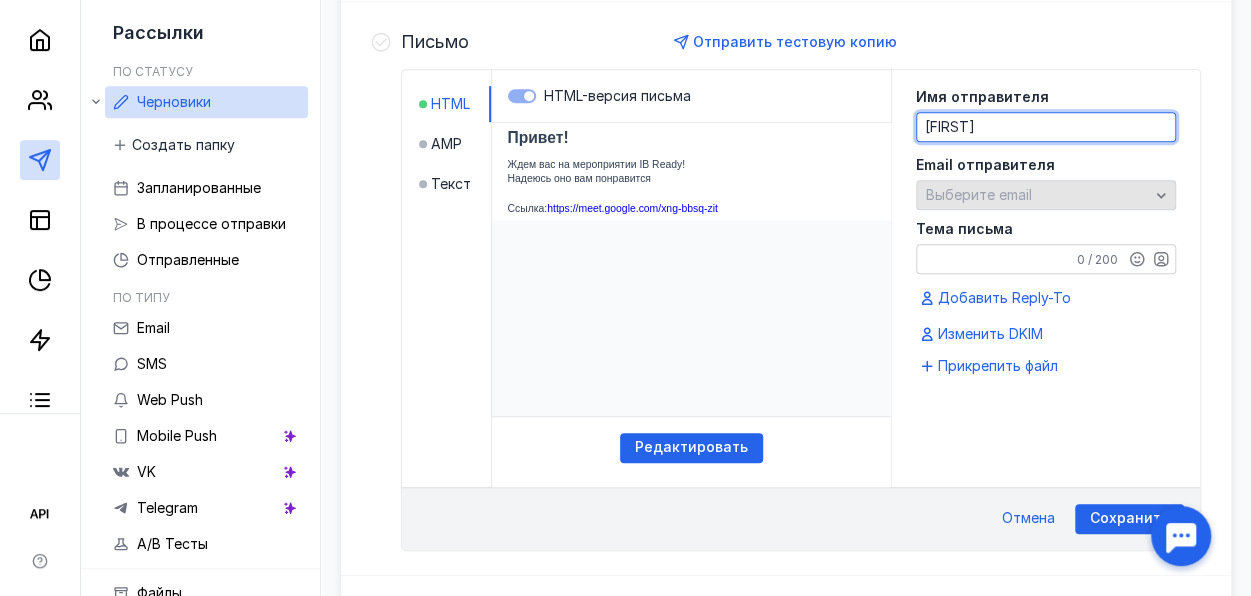 type on "[FIRST]" 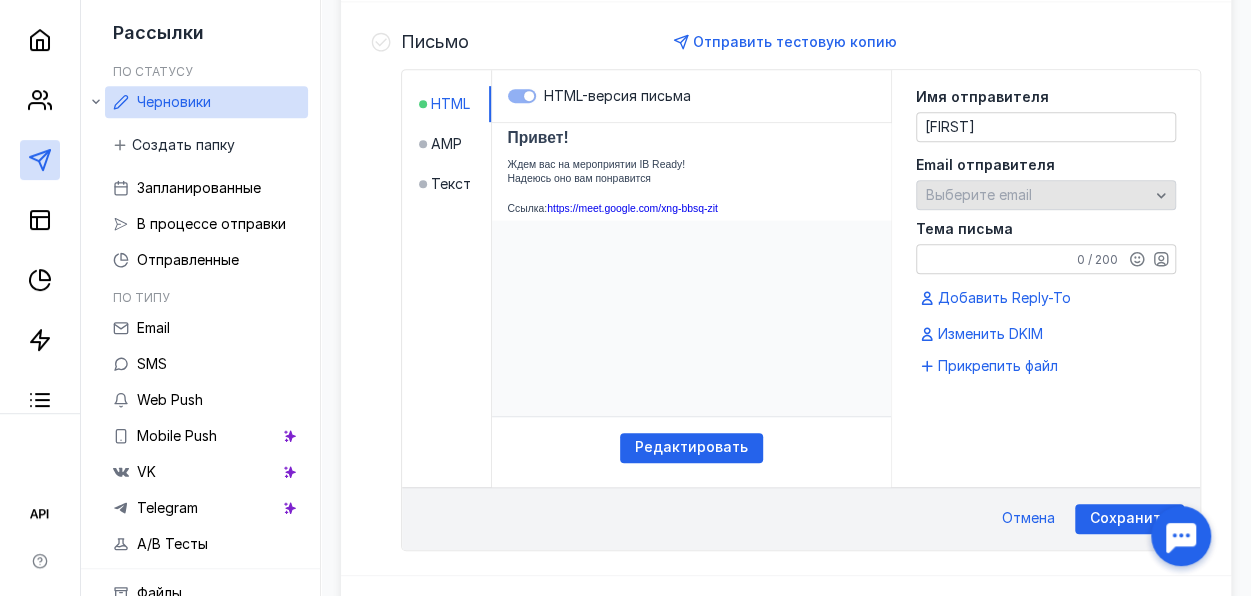 click on "Выберите email" at bounding box center (1046, 195) 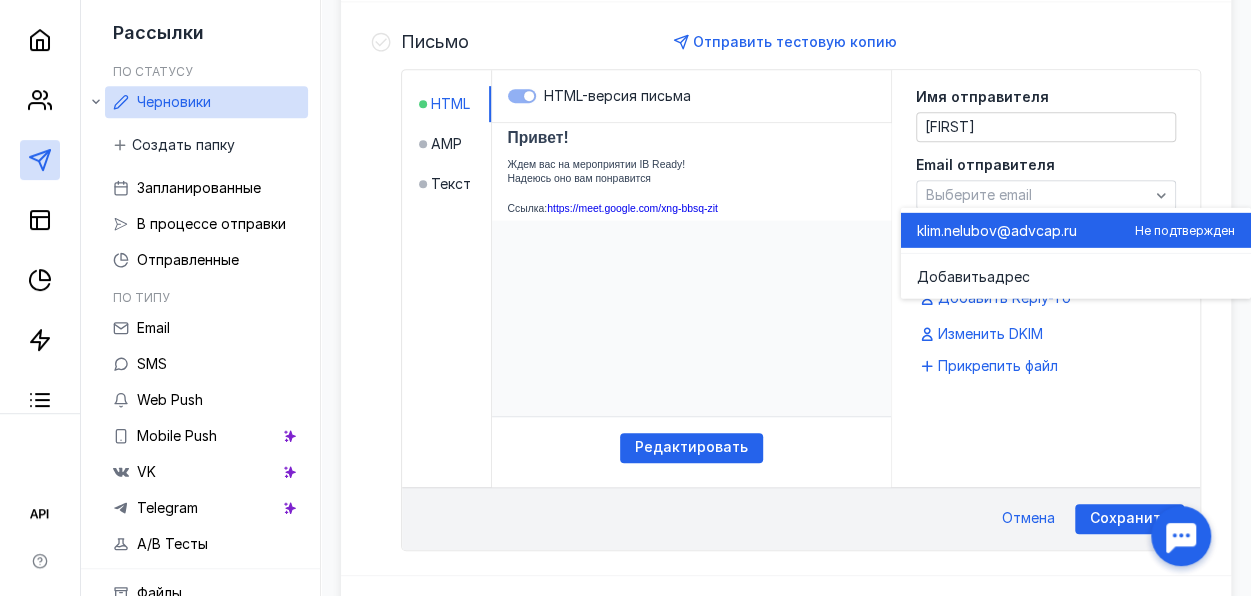 click on "lubov@advcap.ru" at bounding box center [1018, 230] 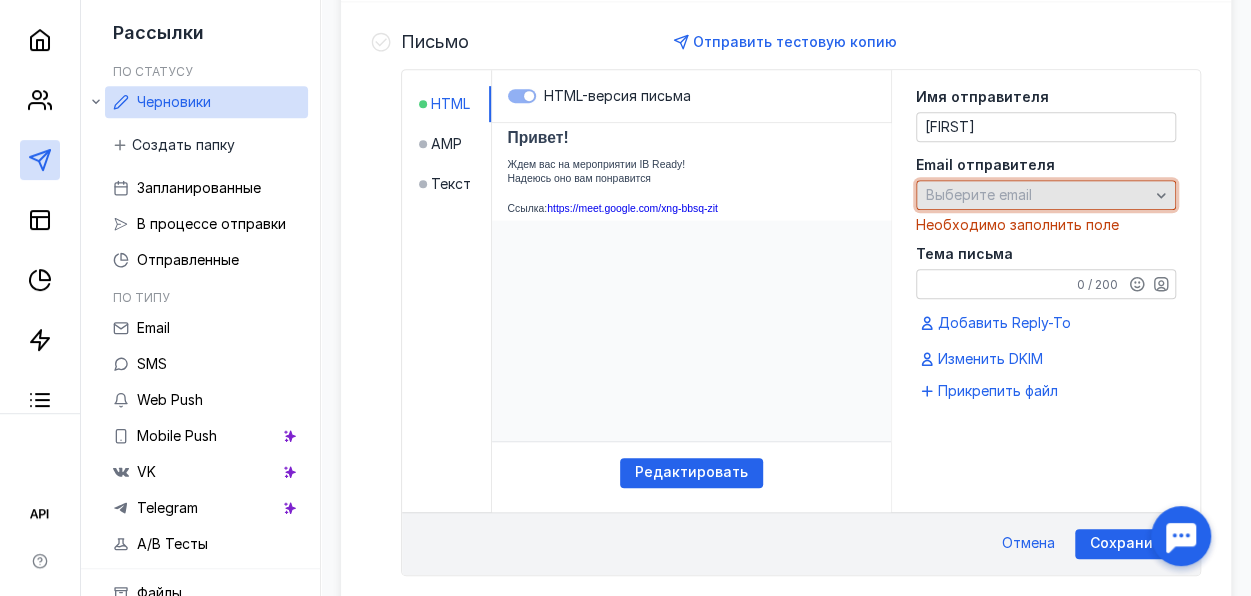 click on "Выберите email" at bounding box center (979, 194) 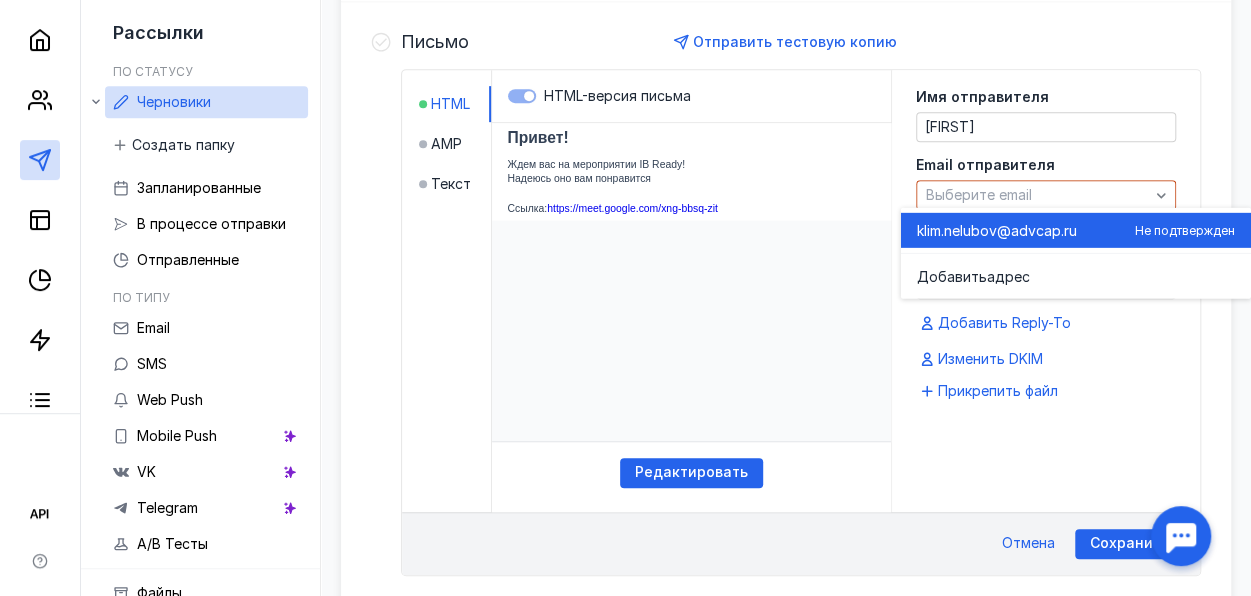 click on "lubov@advcap.ru" at bounding box center [1018, 230] 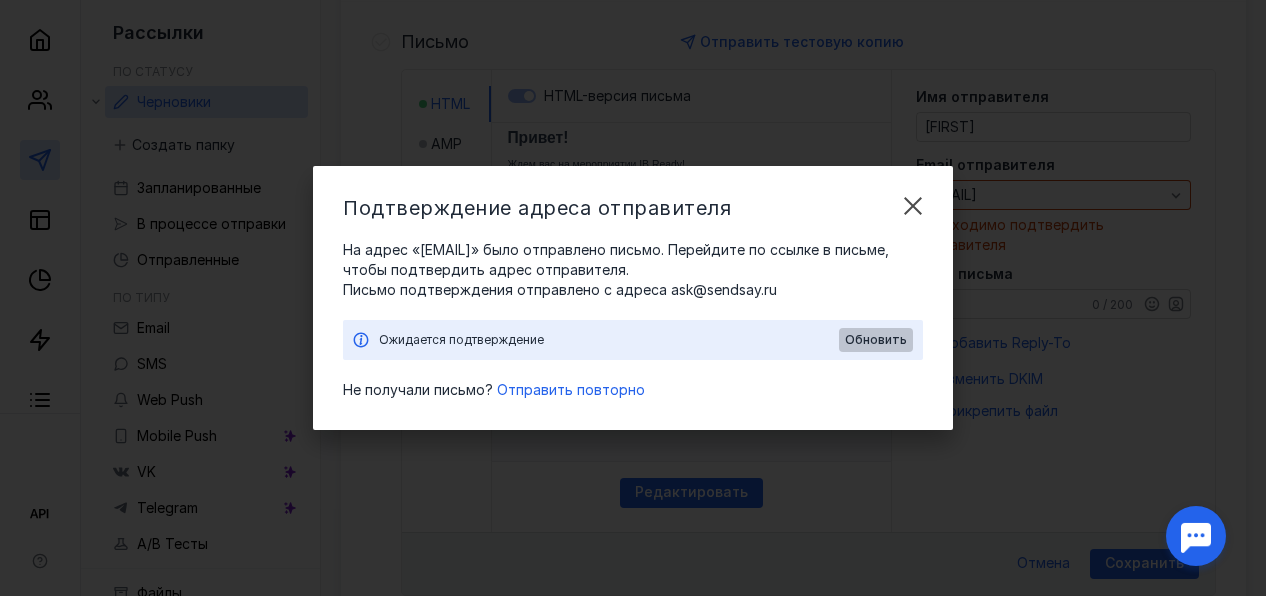 click on "Обновить" at bounding box center [876, 340] 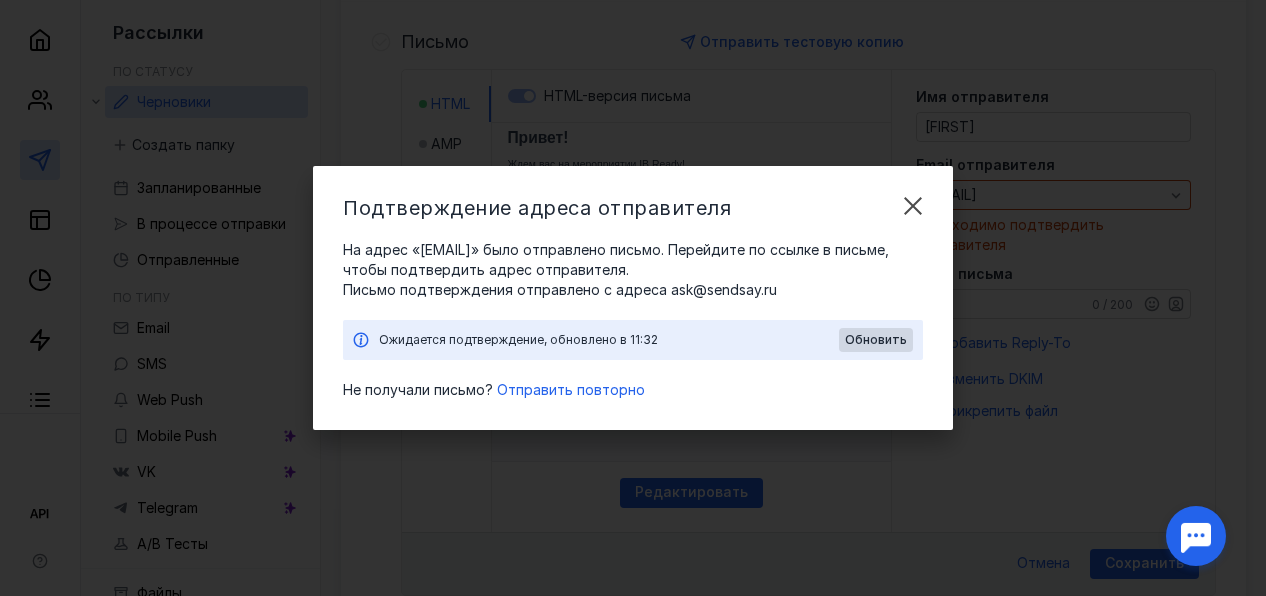 click on "Обновить" at bounding box center (876, 340) 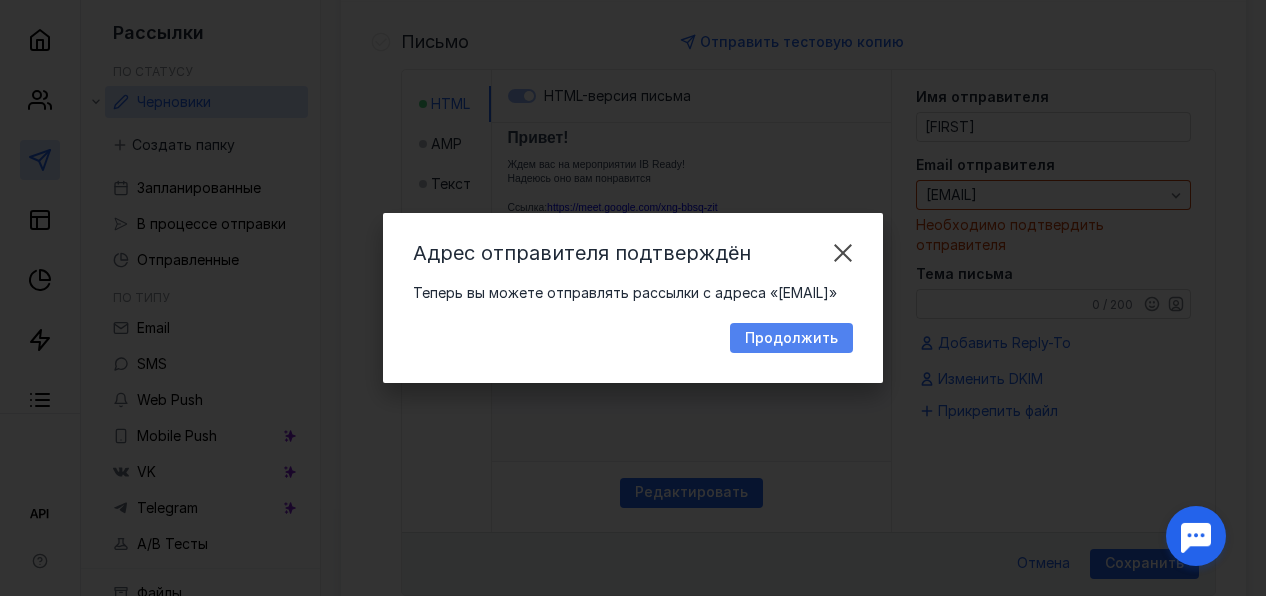 click on "Продолжить" at bounding box center [791, 338] 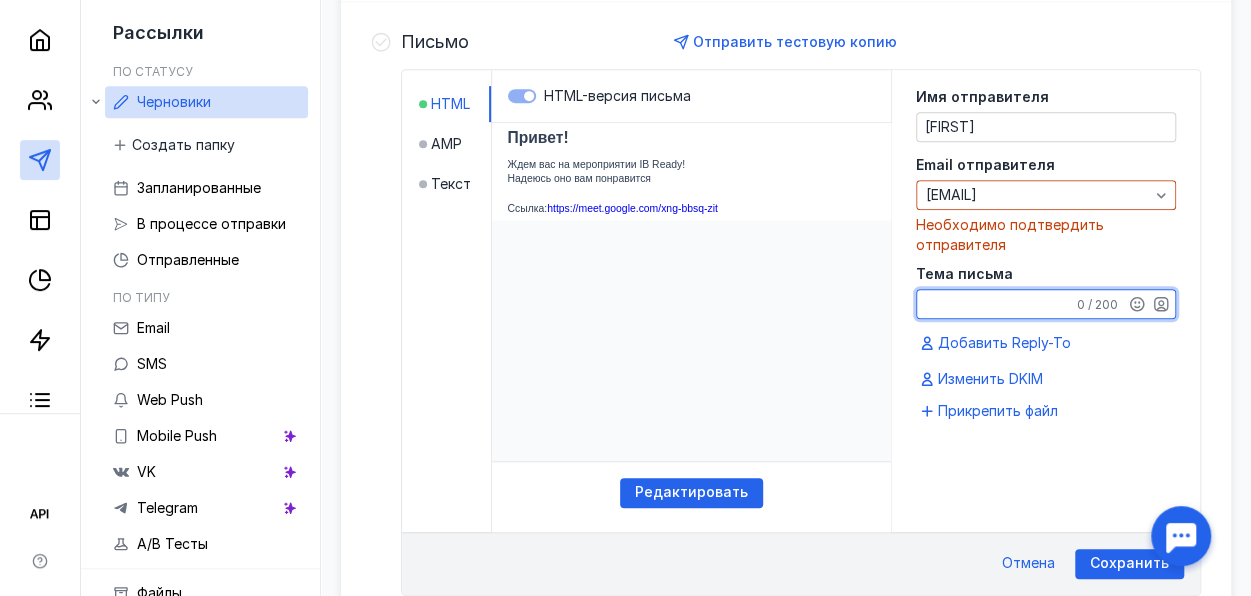 click on "Тема письма" at bounding box center (1046, 304) 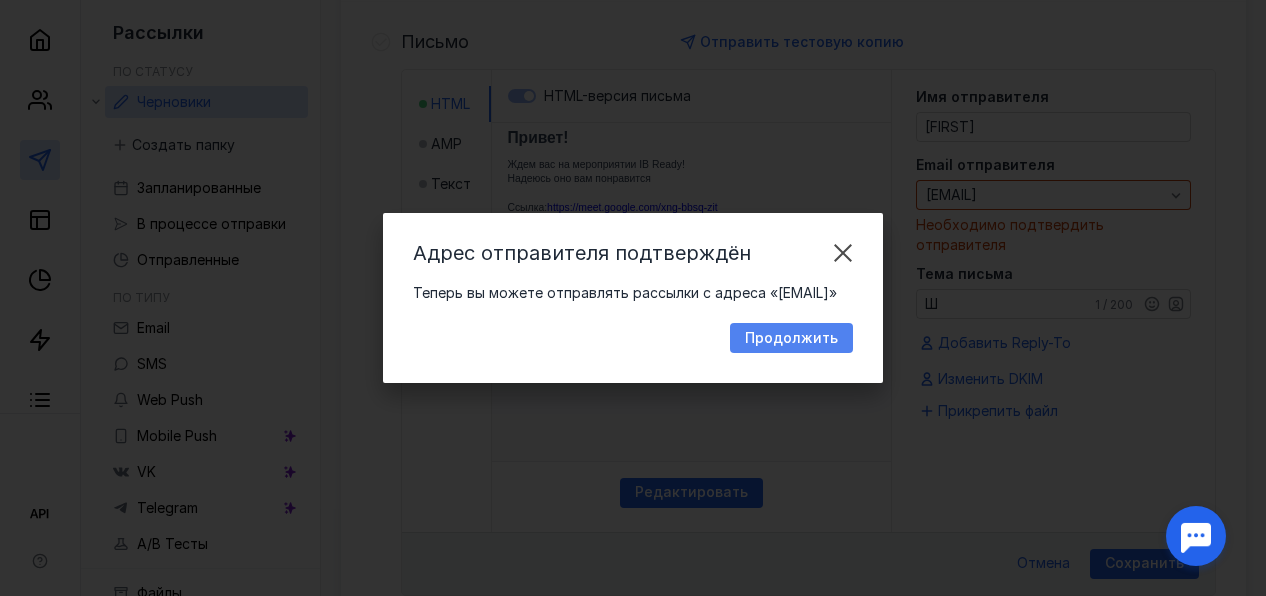 click on "Продолжить" at bounding box center [791, 338] 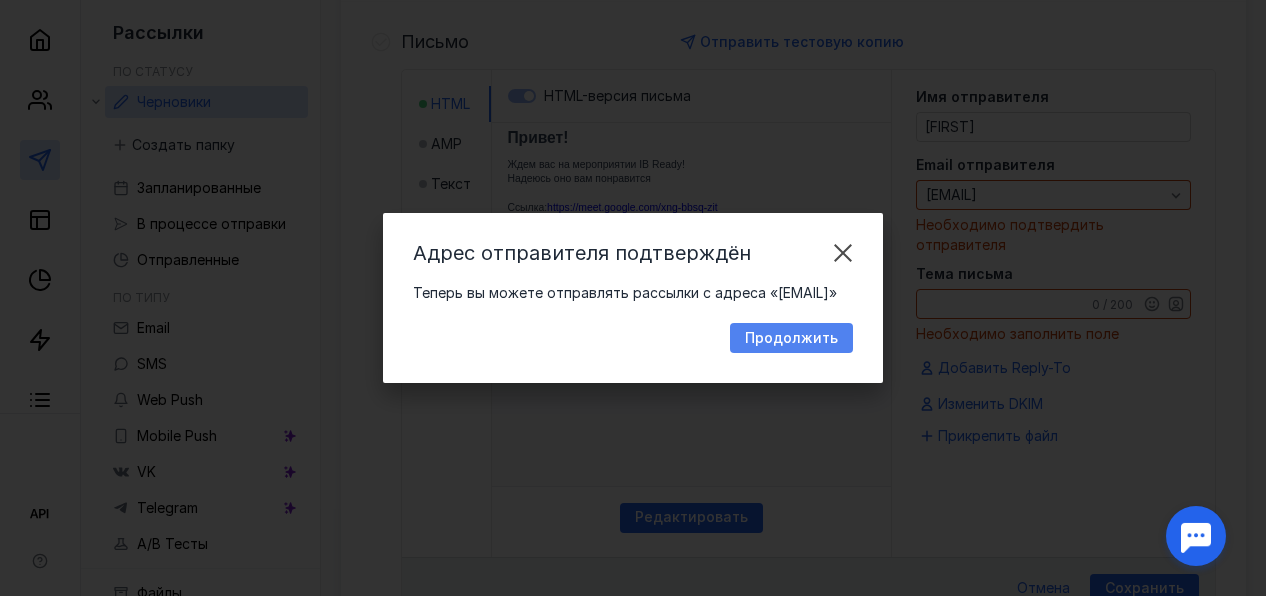 click on "Продолжить" at bounding box center (791, 338) 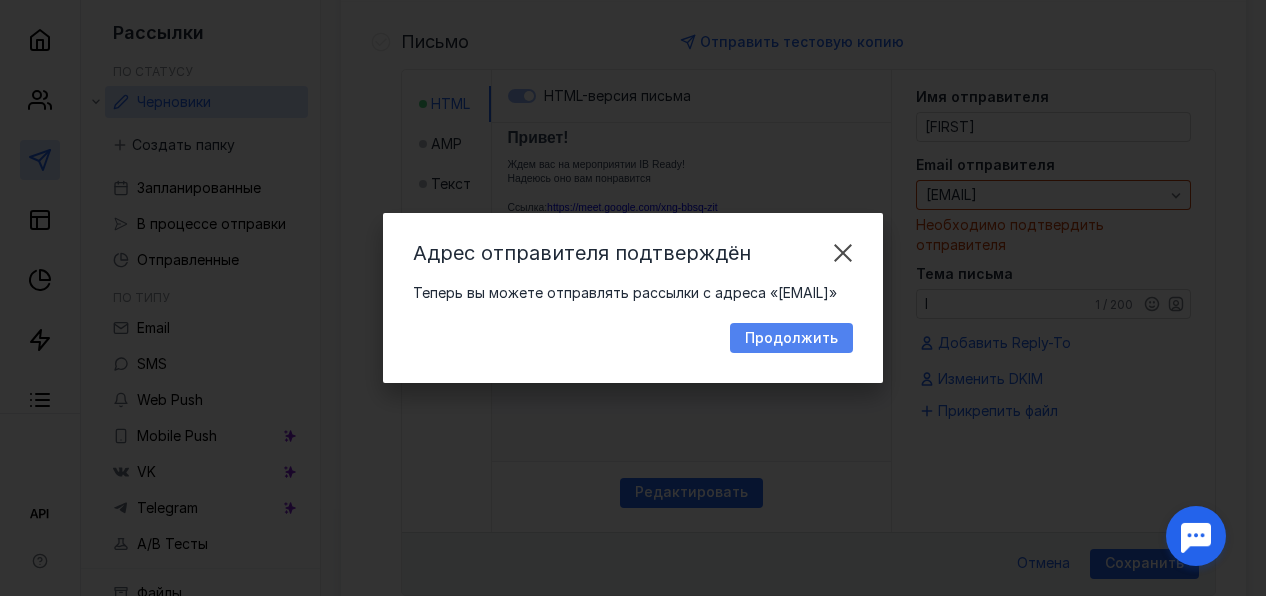 click on "Продолжить" at bounding box center [791, 338] 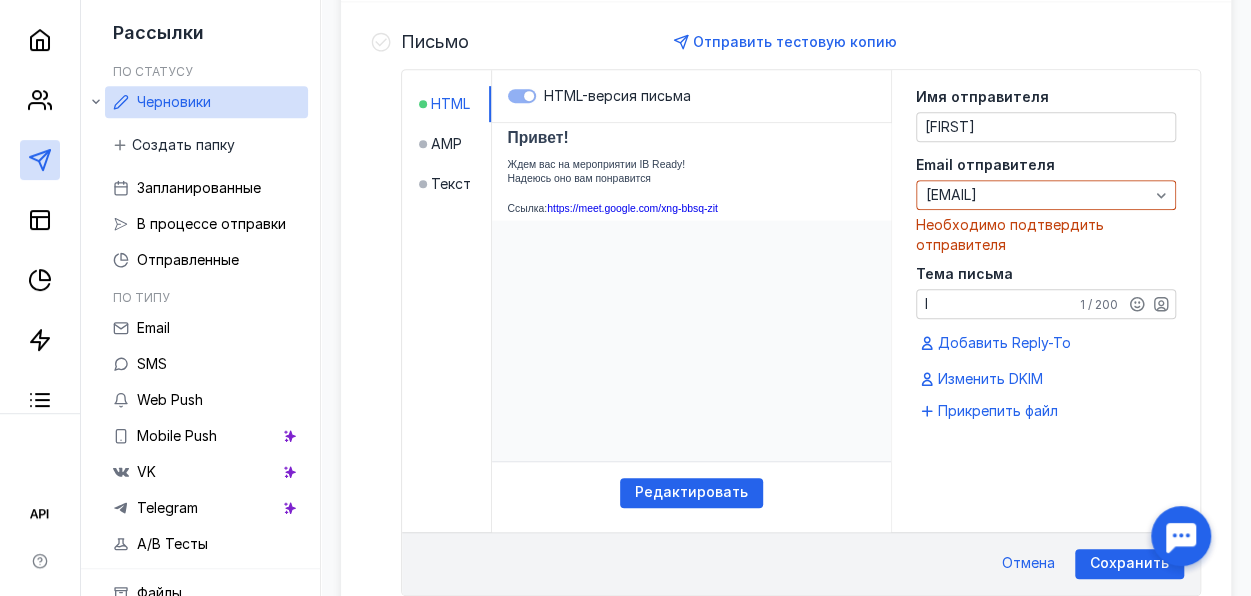 click on "I" at bounding box center [1046, 304] 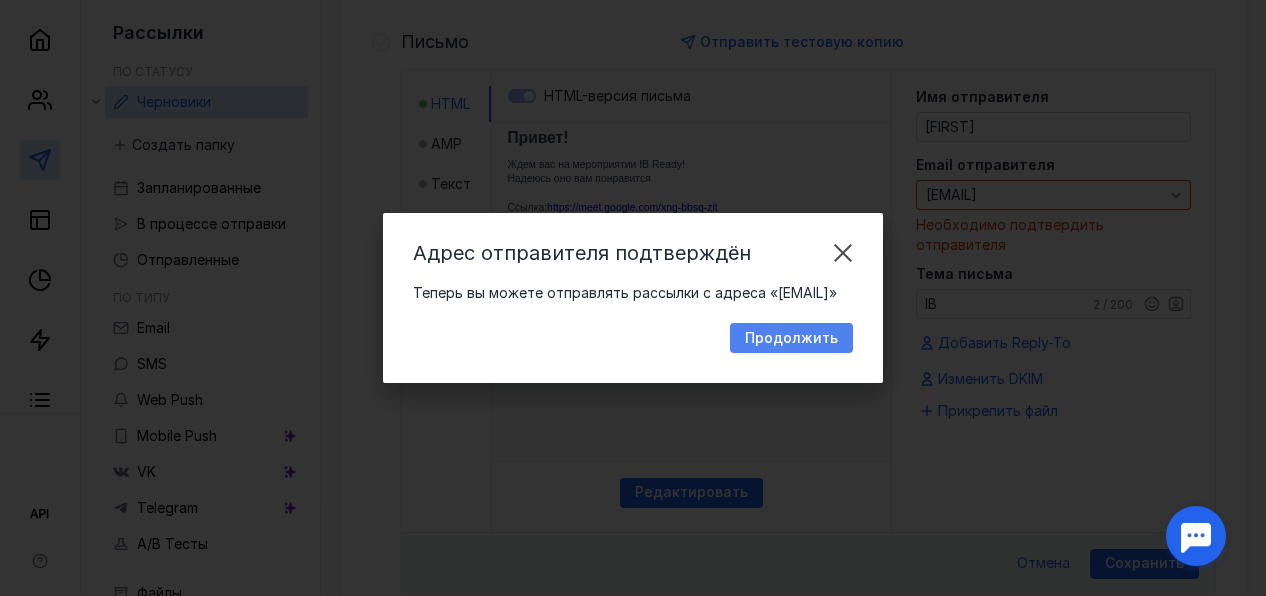 click on "Продолжить" at bounding box center [791, 338] 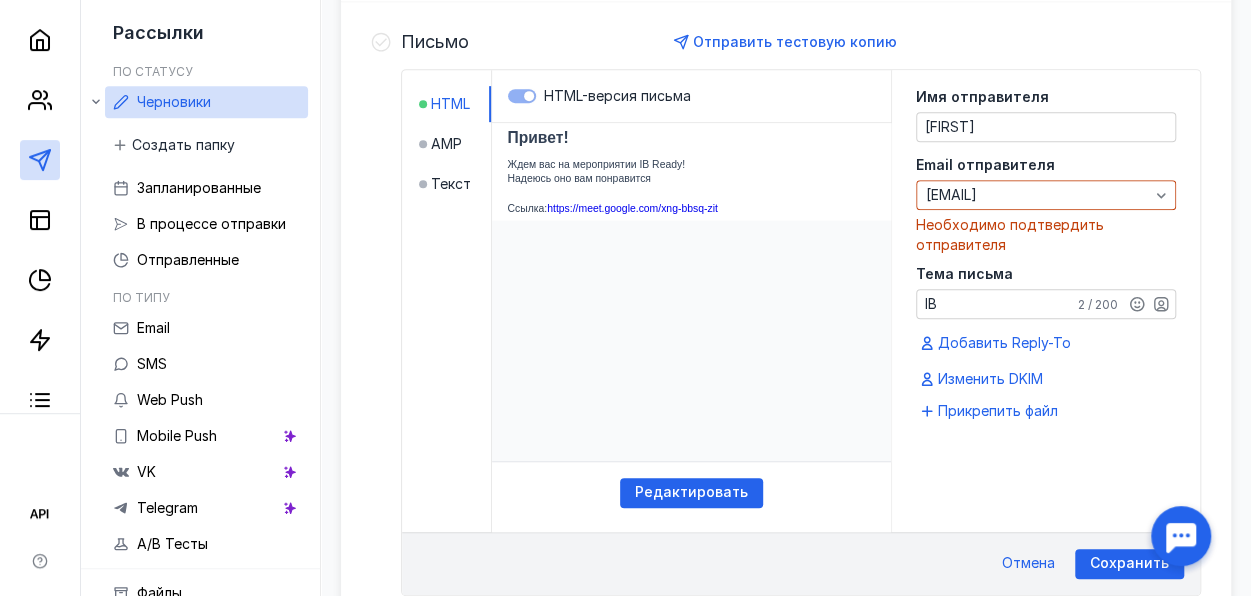 click on "Необходимо подтвердить отправителя" at bounding box center (1046, 235) 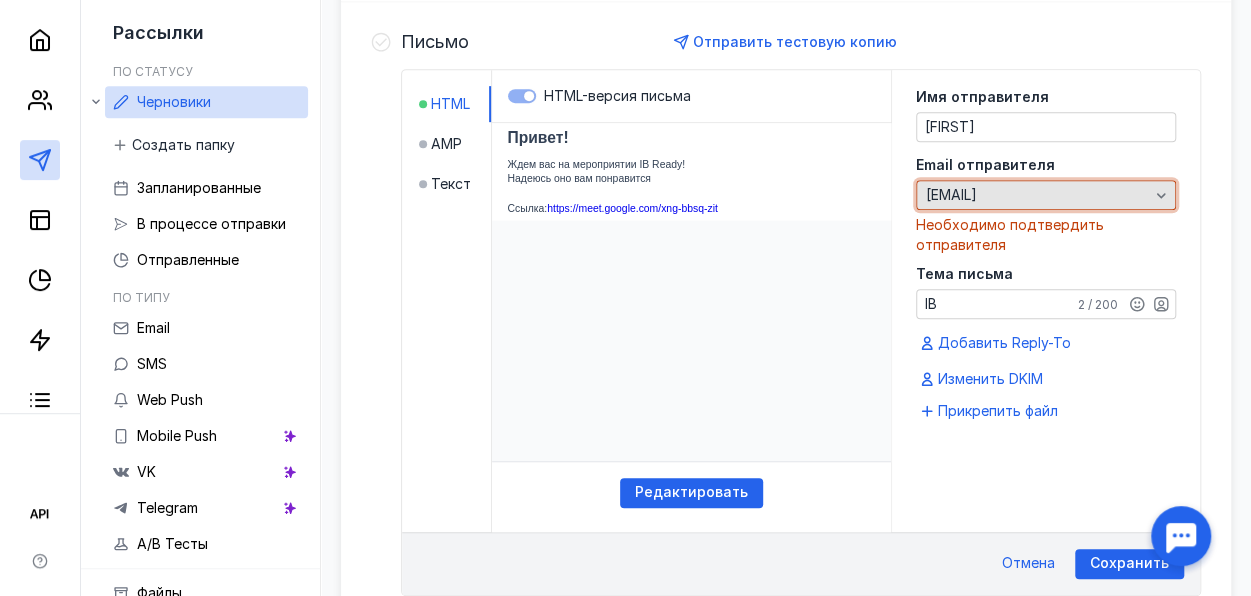 click on "[EMAIL]" at bounding box center [1046, 195] 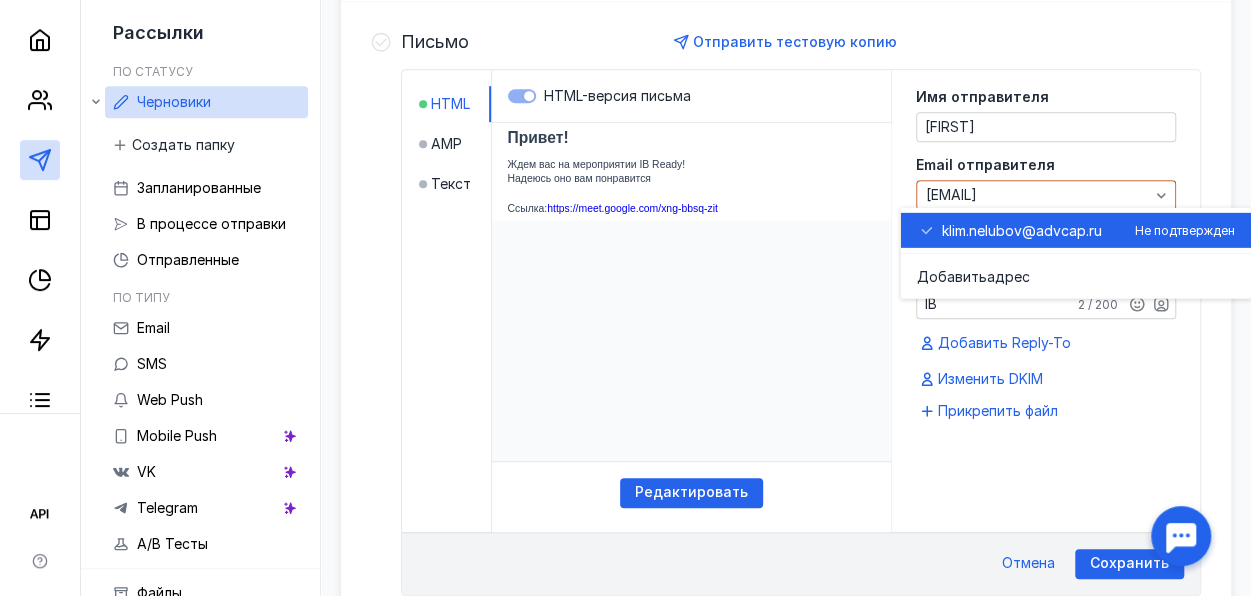 click on "lubov@advcap.ru" at bounding box center [1043, 230] 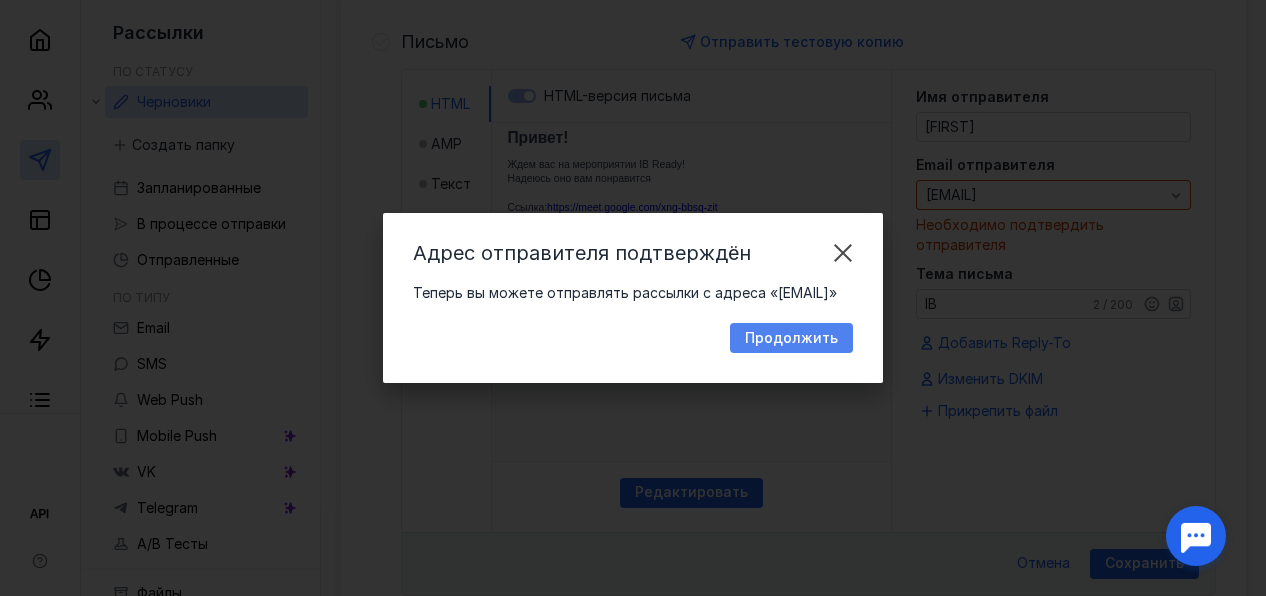 click on "Продолжить" at bounding box center (791, 338) 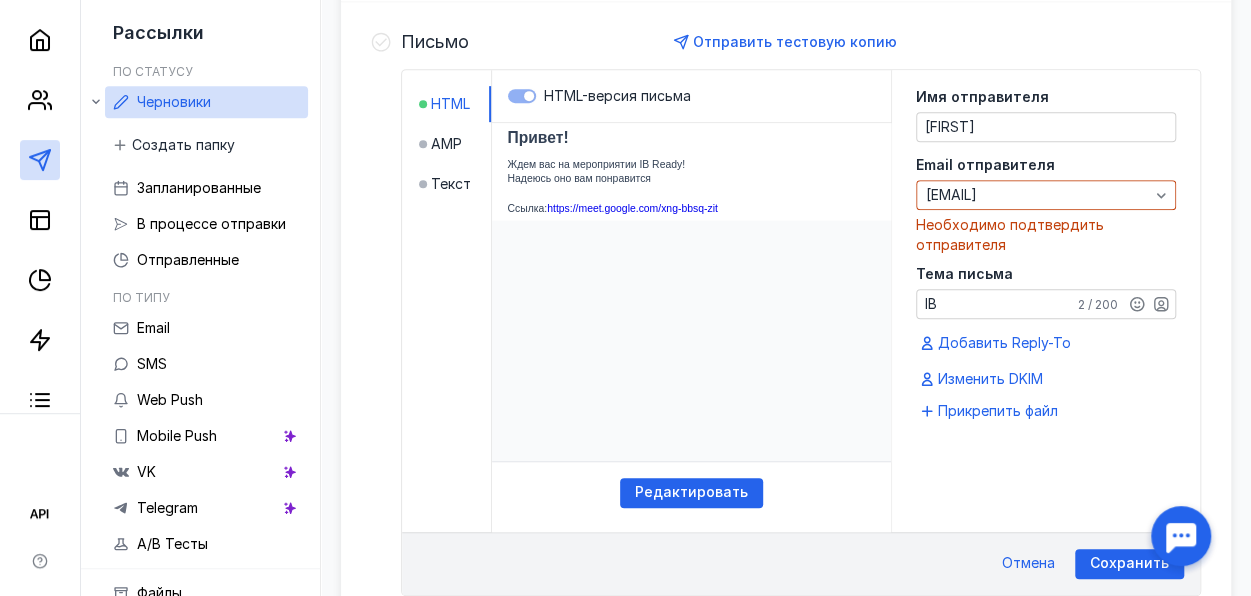 click on "Необходимо подтвердить отправителя" at bounding box center [1046, 235] 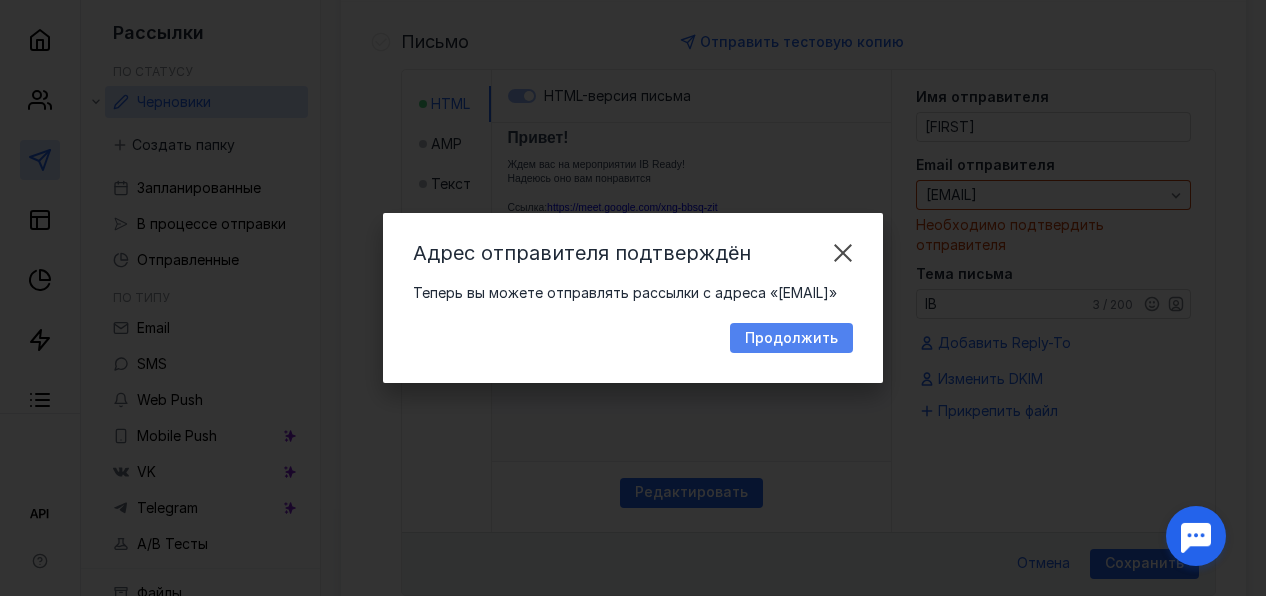click on "Продолжить" at bounding box center [791, 338] 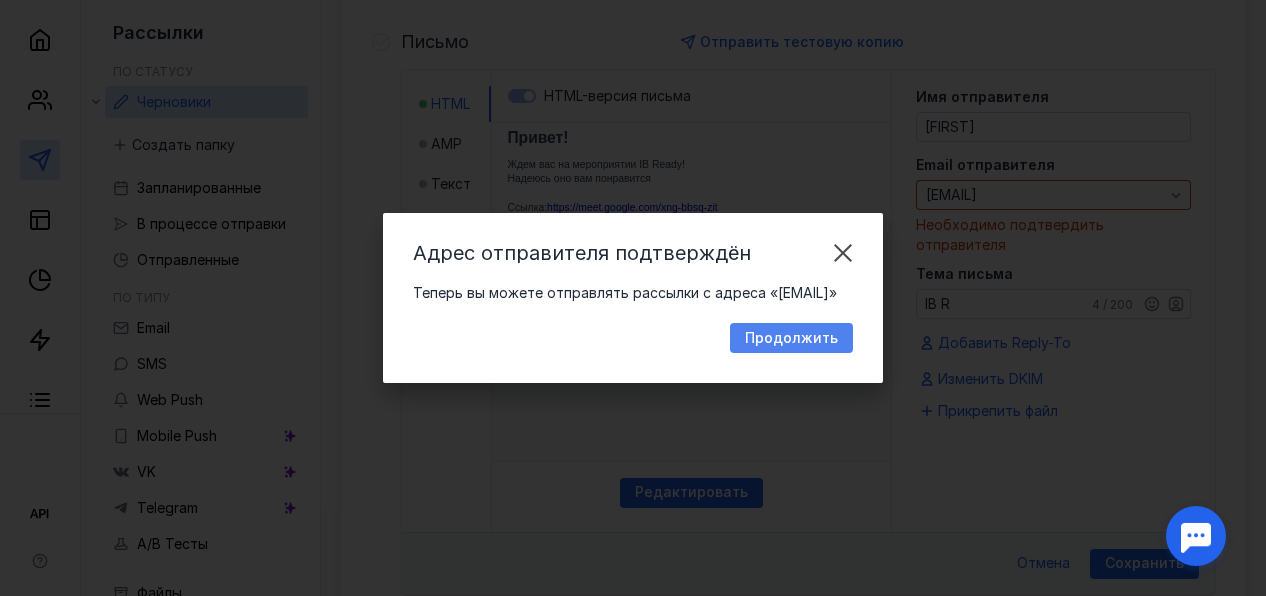 click on "Продолжить" at bounding box center [791, 338] 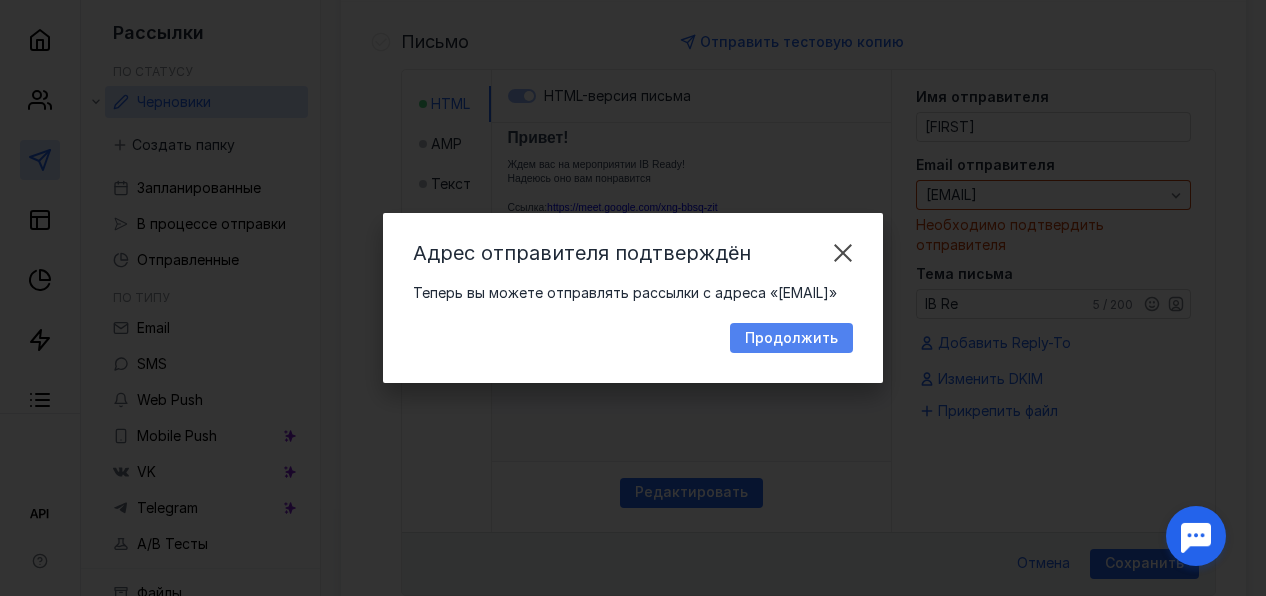 click on "Продолжить" at bounding box center [791, 338] 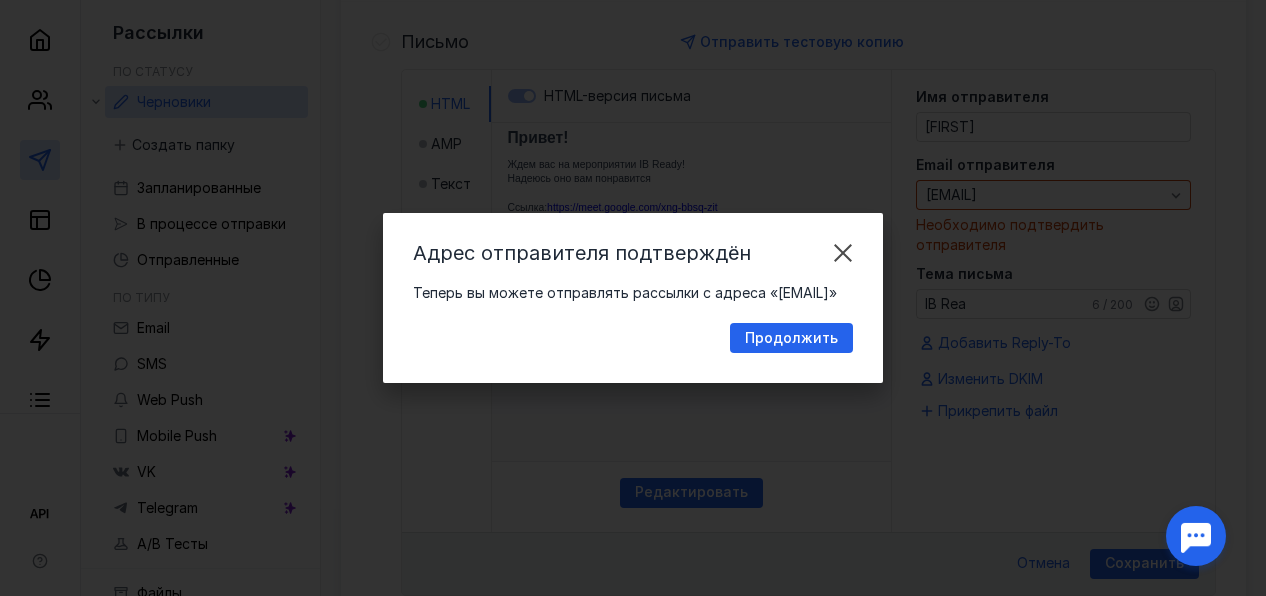 click on "Продолжить" at bounding box center (791, 338) 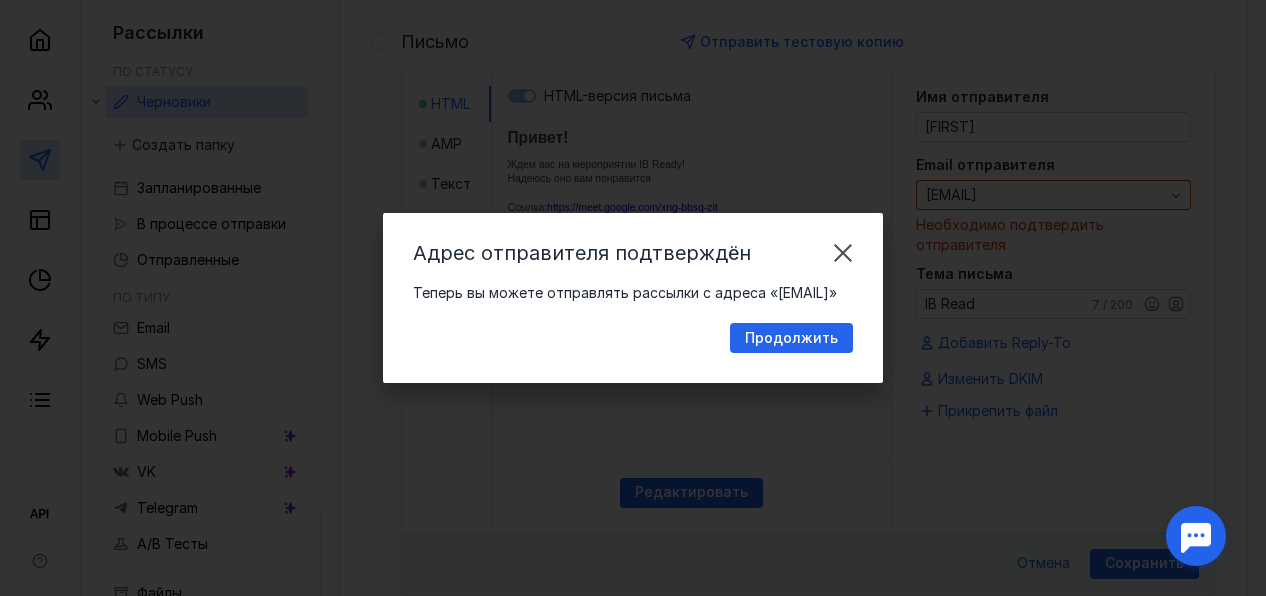 click on "Продолжить" at bounding box center [791, 338] 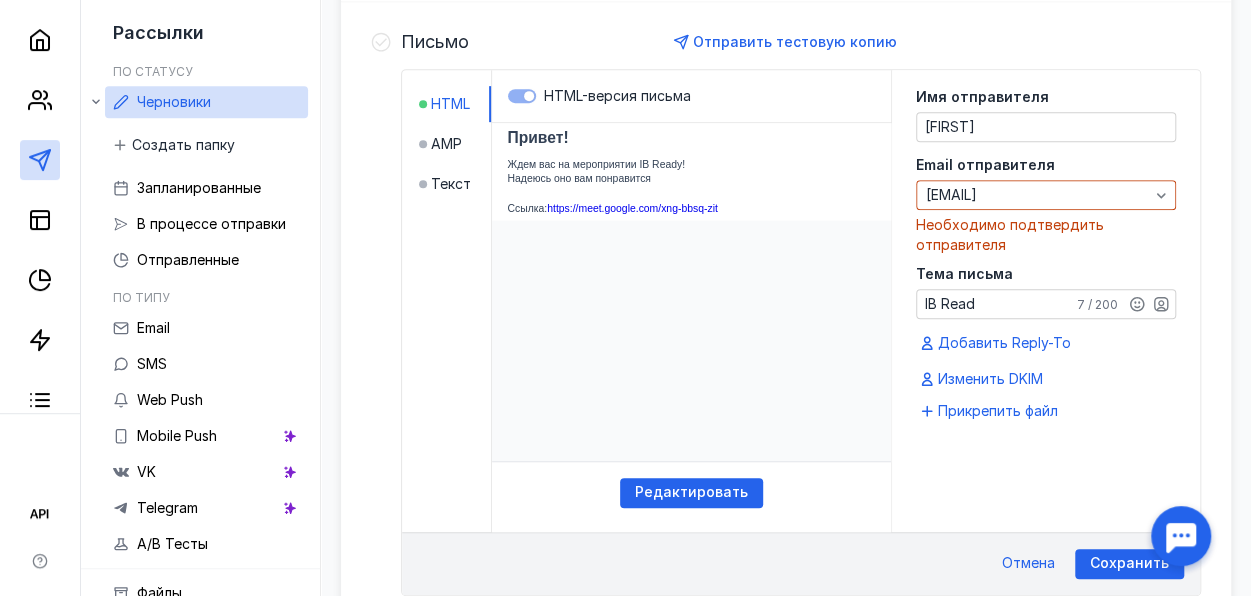 type on "IB Ready" 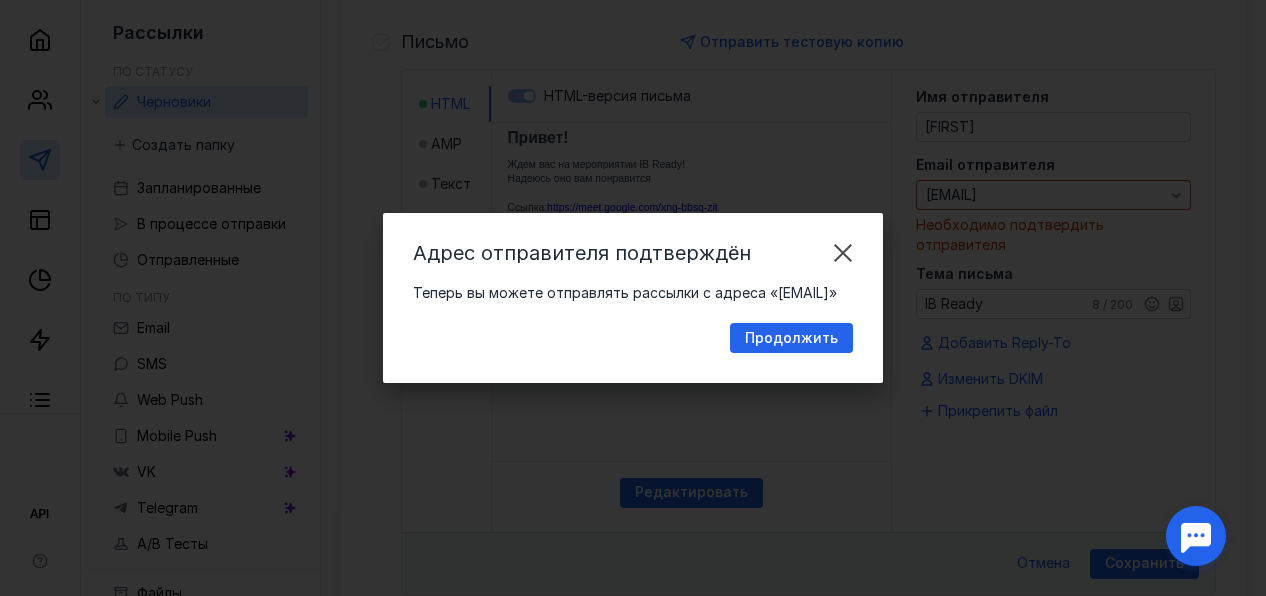 click on "Продолжить" at bounding box center [791, 338] 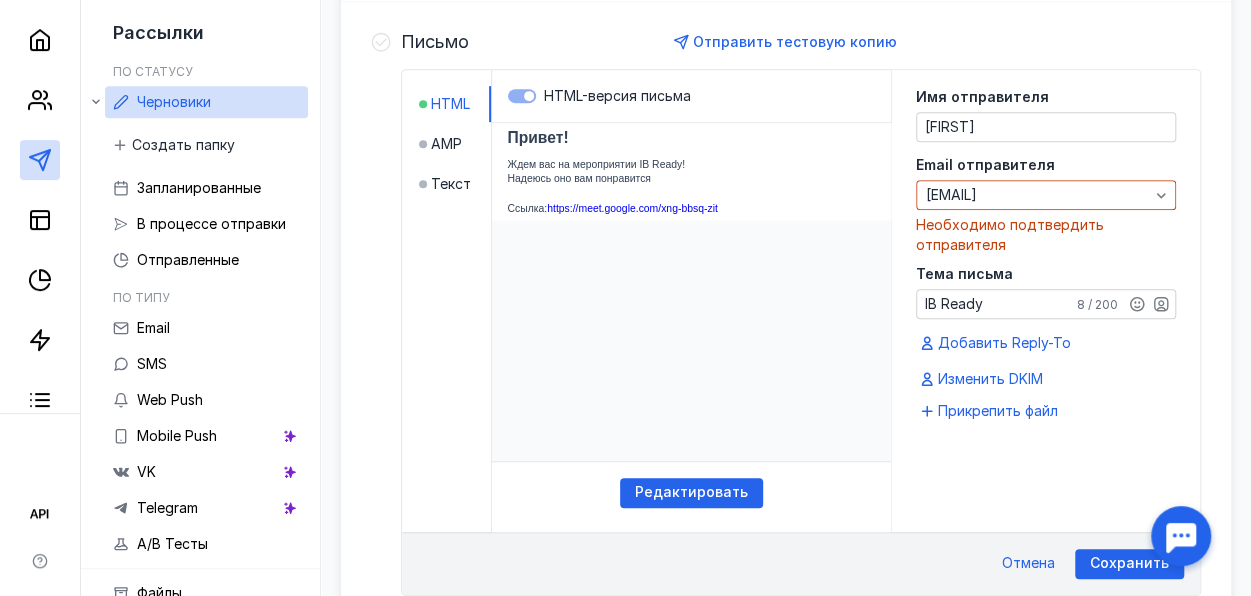 click on "Привет!
Ждем вас на мероприятии IB Ready!  Надеюсь оно вам понравится Ссылка:  https://meet.google.com/xng-bbsq-zit" at bounding box center (691, 123) 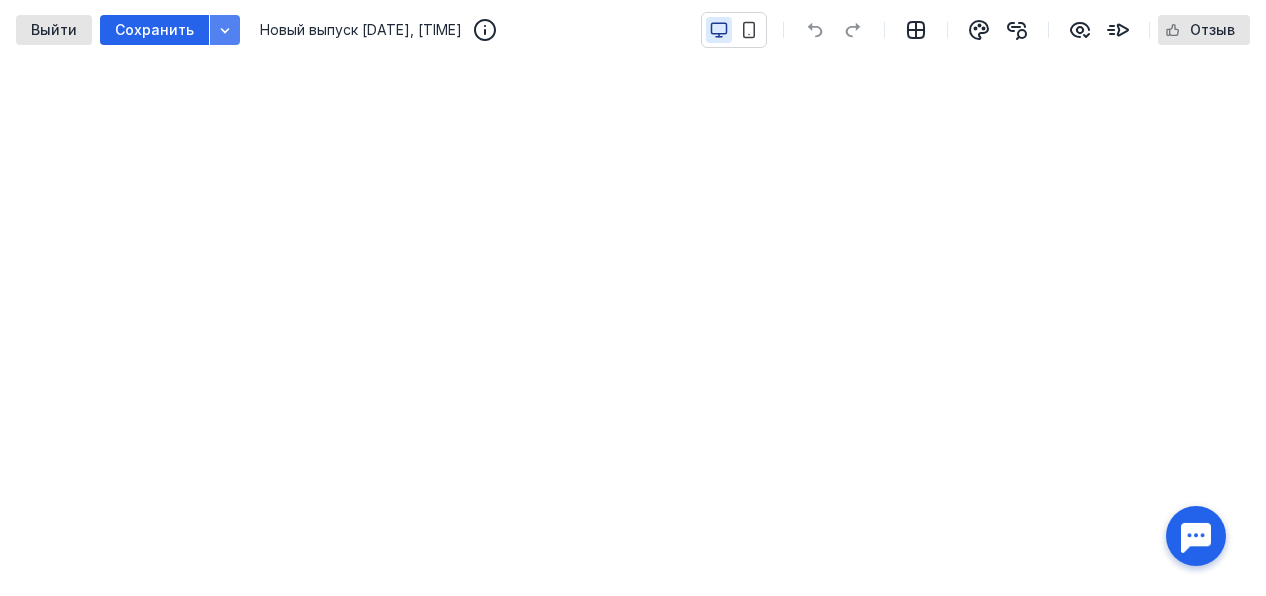 click 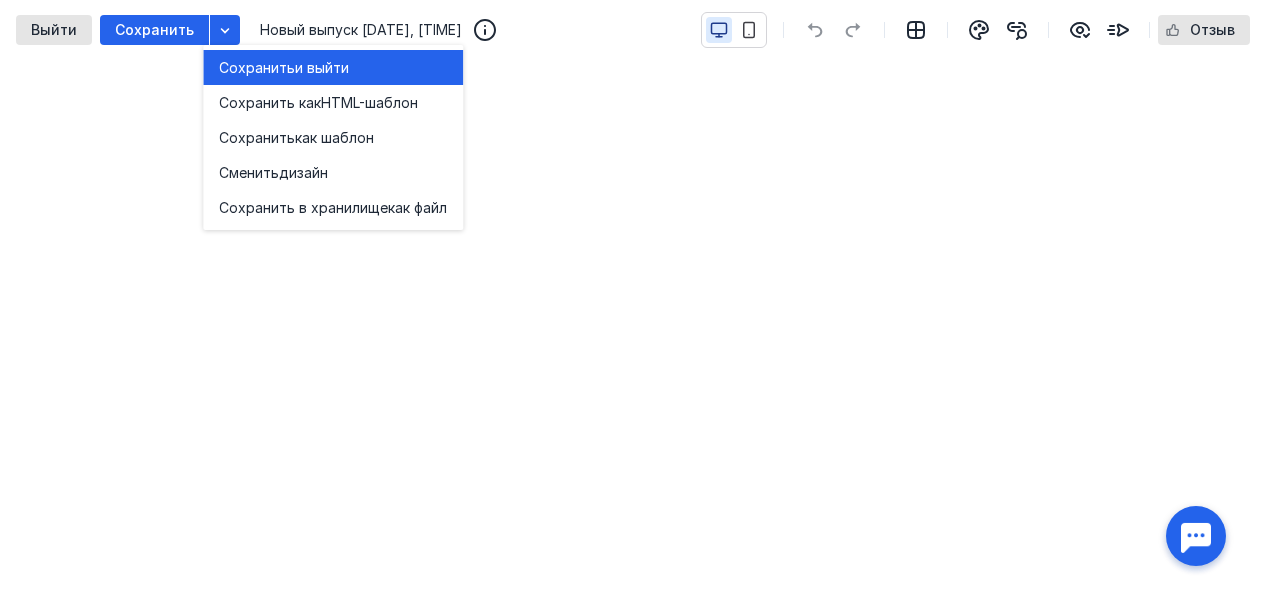 click on "Сохранить" at bounding box center [257, 68] 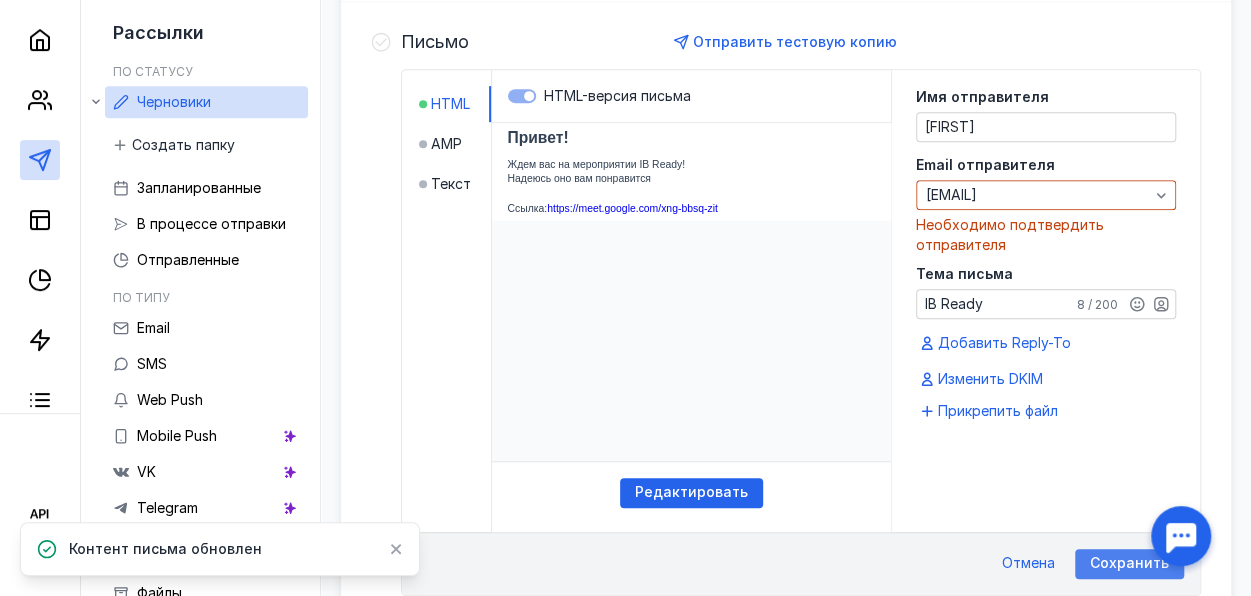 click on "Сохранить" at bounding box center (1129, 564) 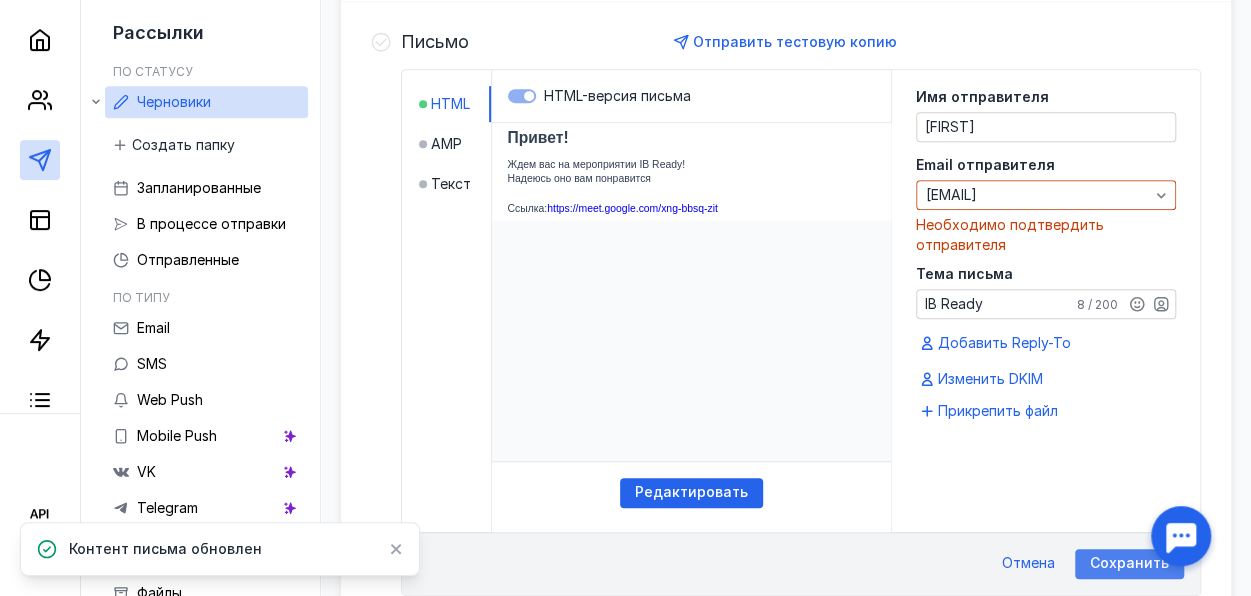 click on "Сохранить" at bounding box center [1129, 563] 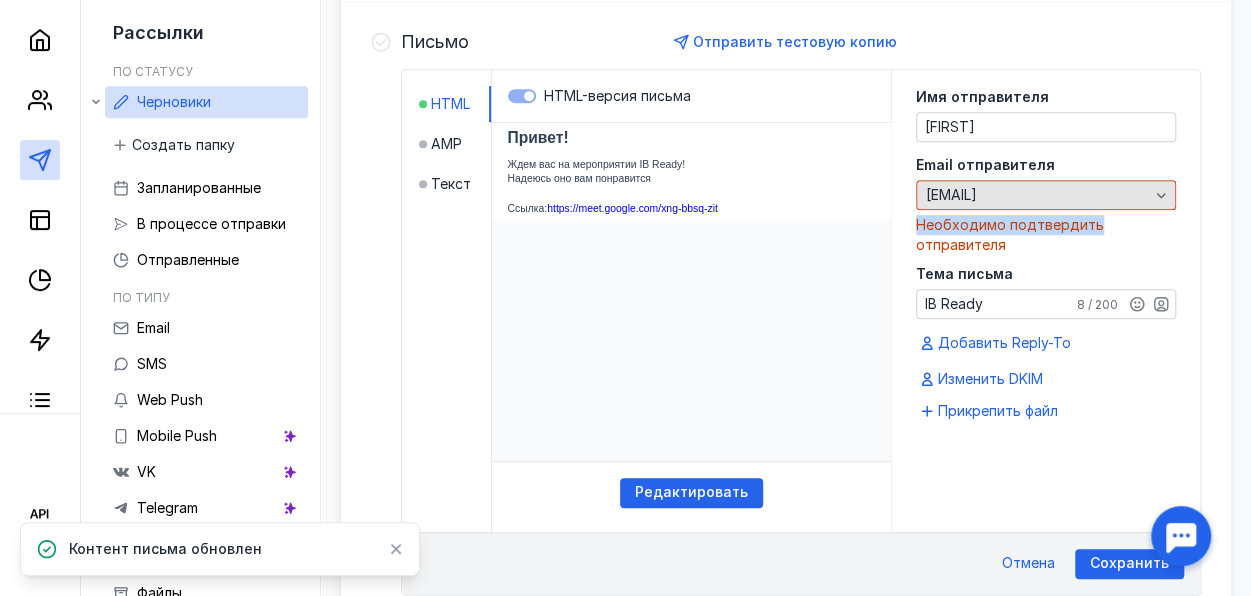 drag, startPoint x: 1122, startPoint y: 219, endPoint x: 1118, endPoint y: 197, distance: 22.36068 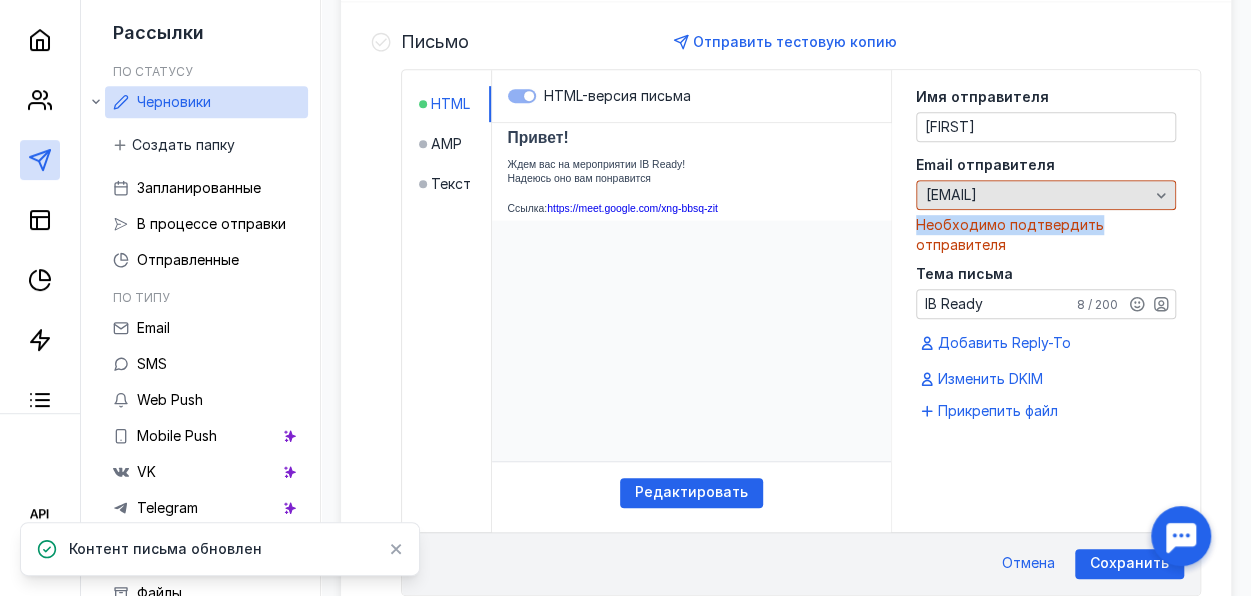 click on "Email отправителя [USERNAME]@[DOMAIN] Необходимо подтвердить отправителя" at bounding box center [1046, 206] 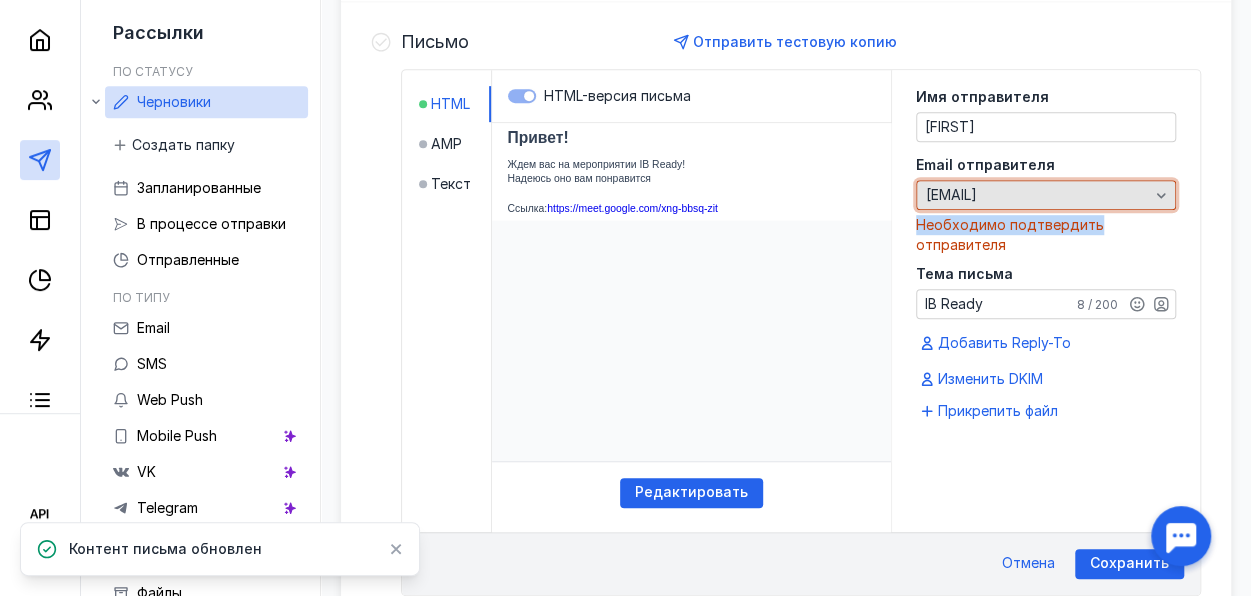 click on "[EMAIL]" at bounding box center (1037, 195) 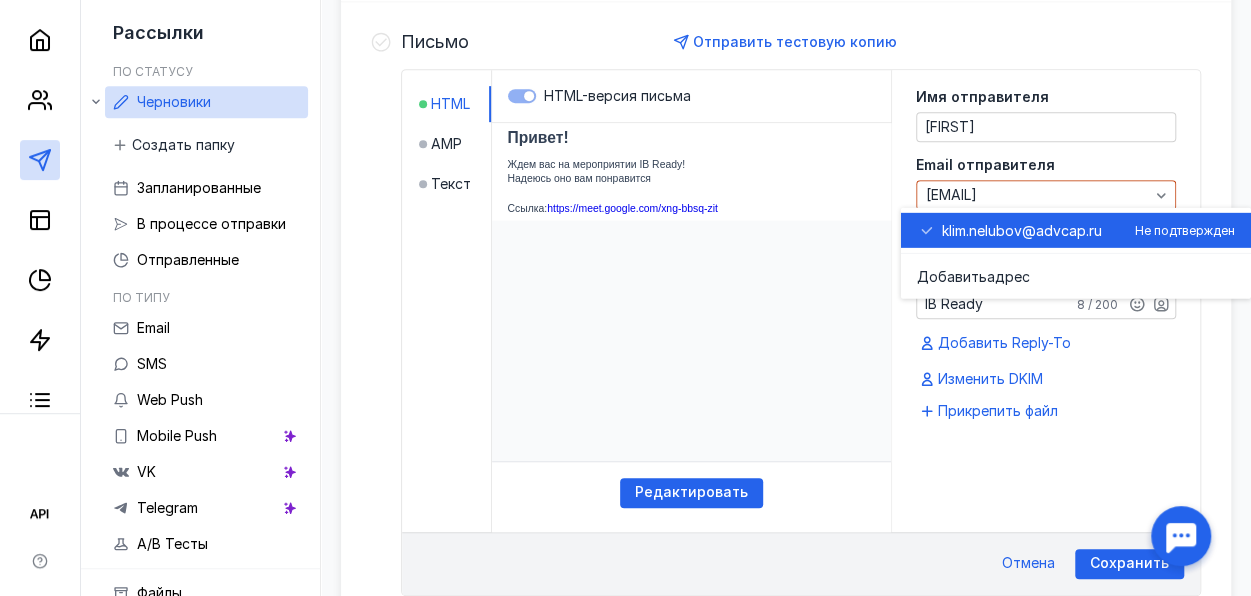 click on "lubov@advcap.ru" at bounding box center (1043, 230) 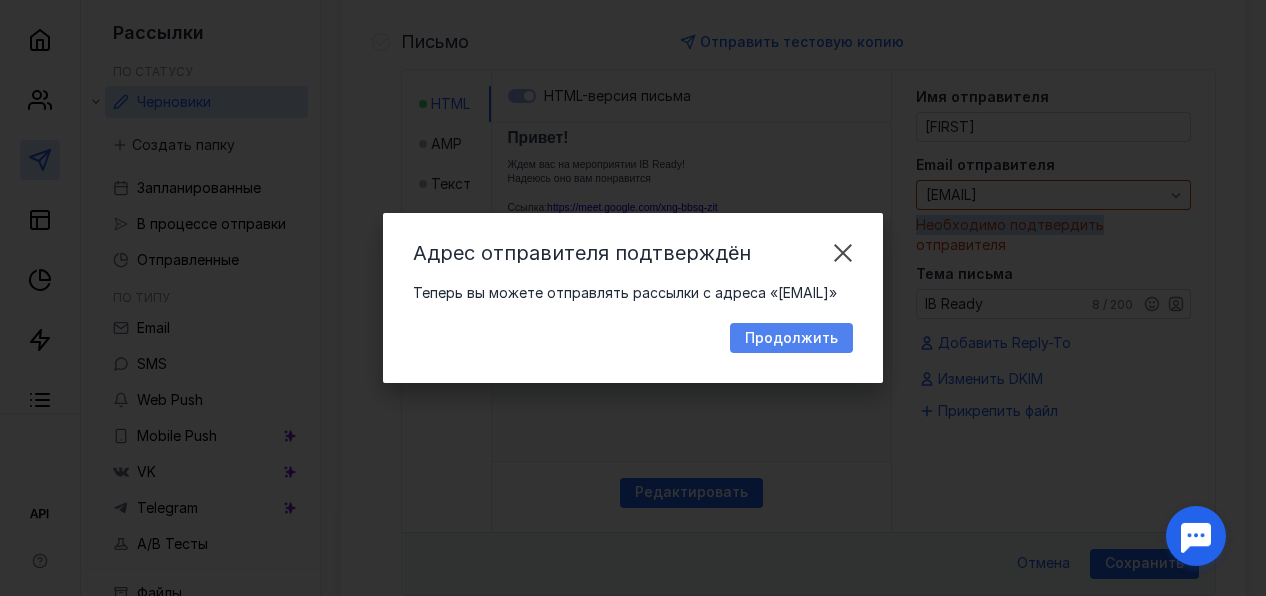 click on "Продолжить" at bounding box center [791, 338] 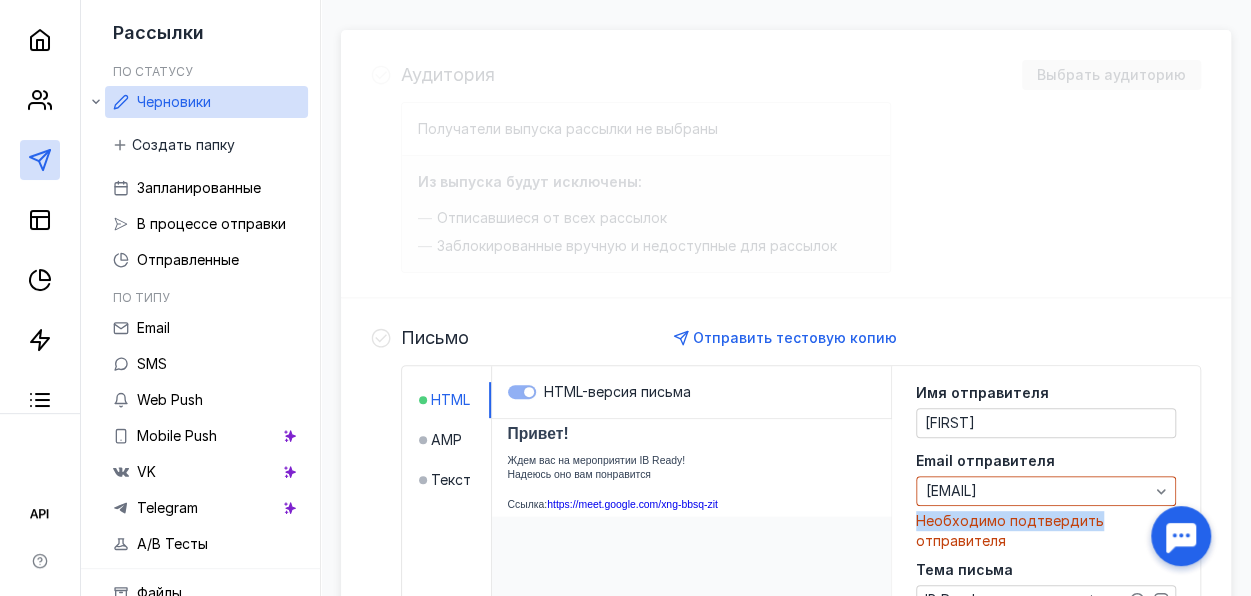 scroll, scrollTop: 147, scrollLeft: 0, axis: vertical 